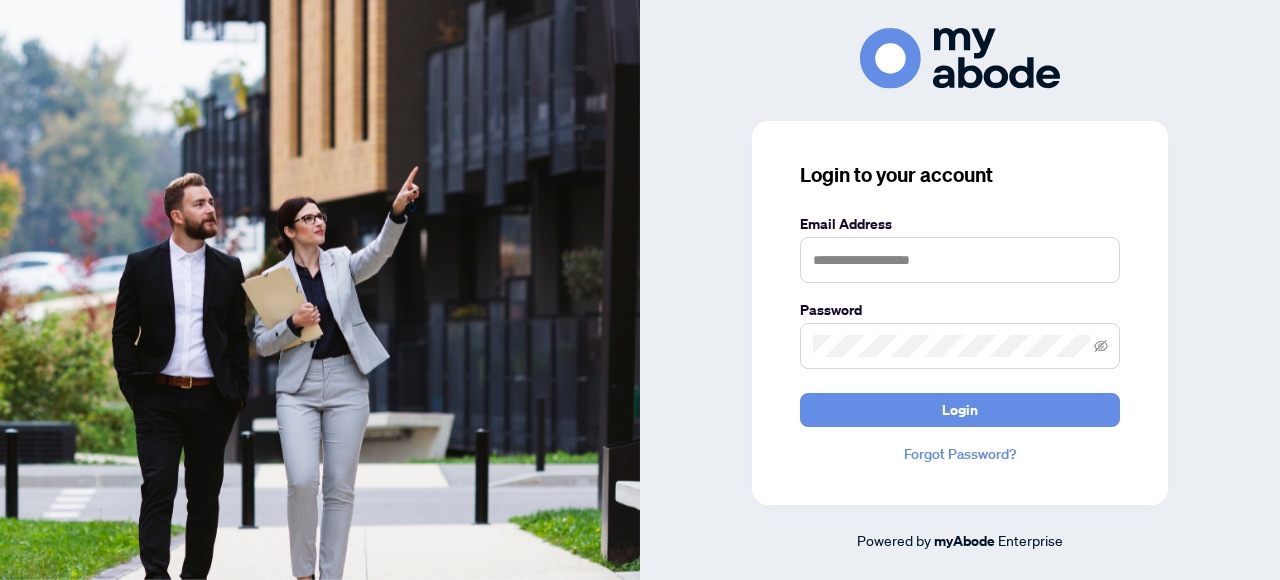 scroll, scrollTop: 0, scrollLeft: 0, axis: both 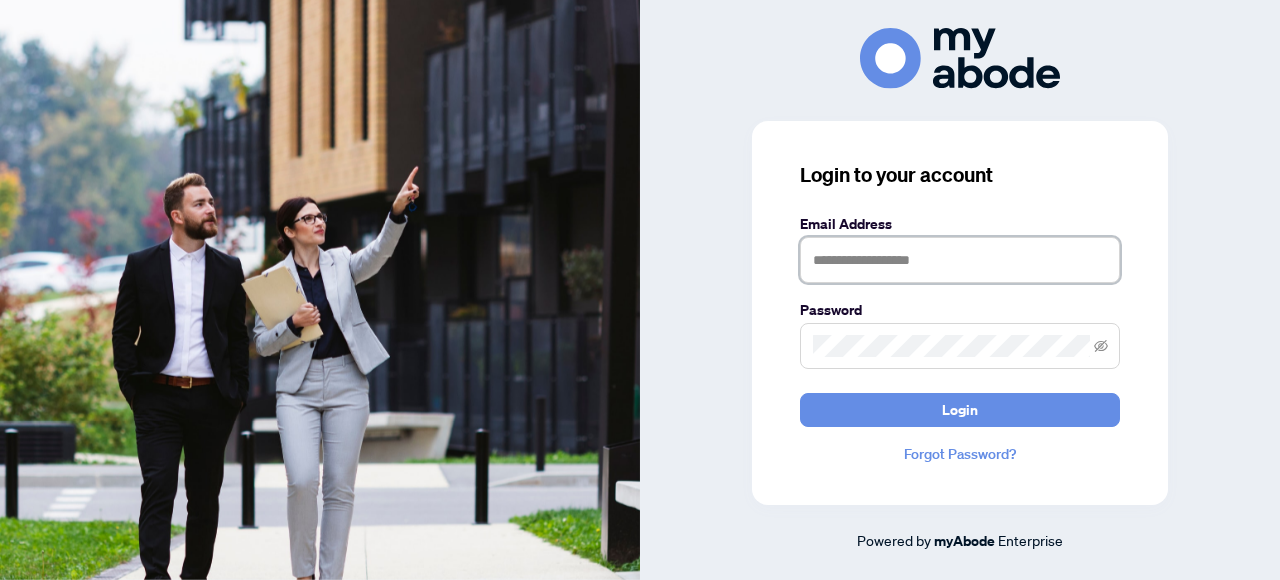 click at bounding box center (960, 260) 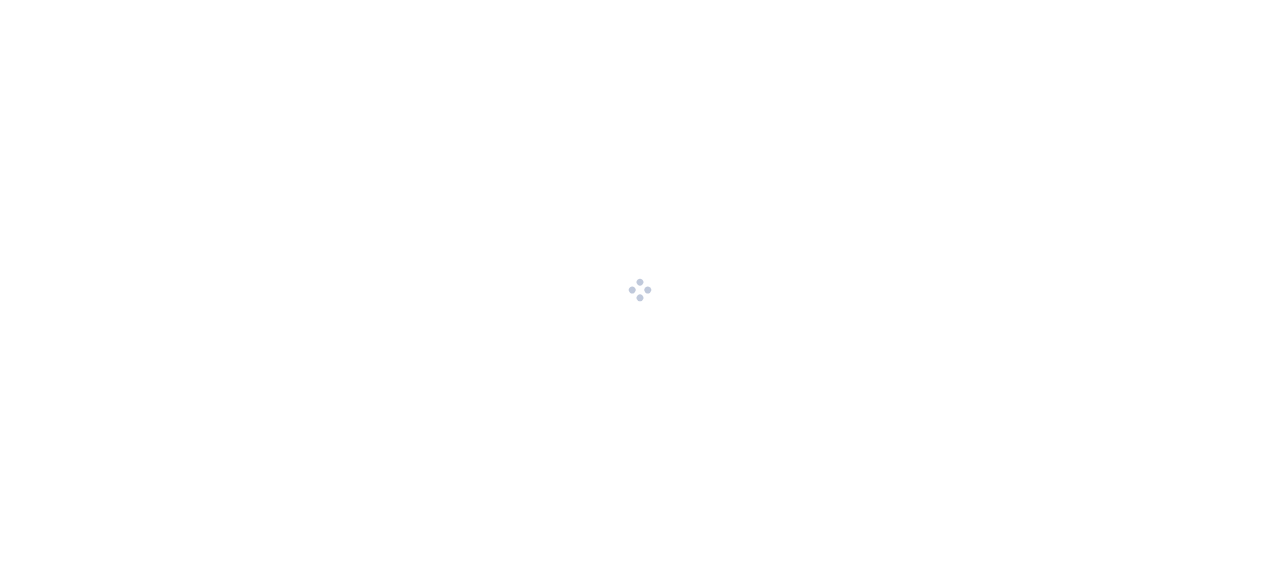 scroll, scrollTop: 0, scrollLeft: 0, axis: both 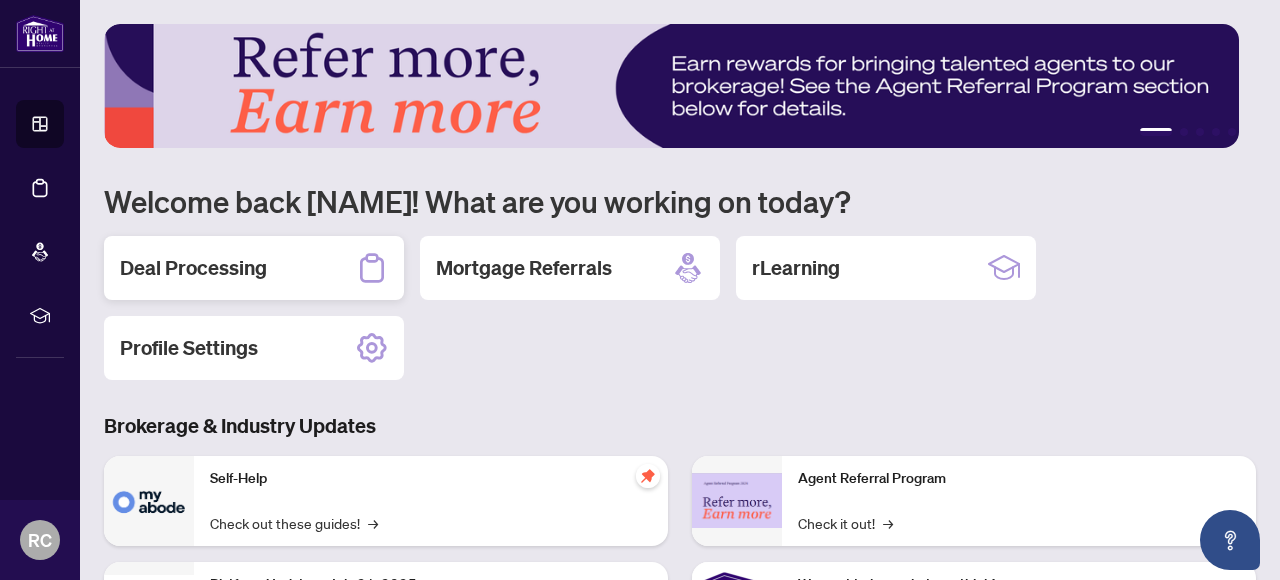 click on "Deal Processing" at bounding box center [193, 268] 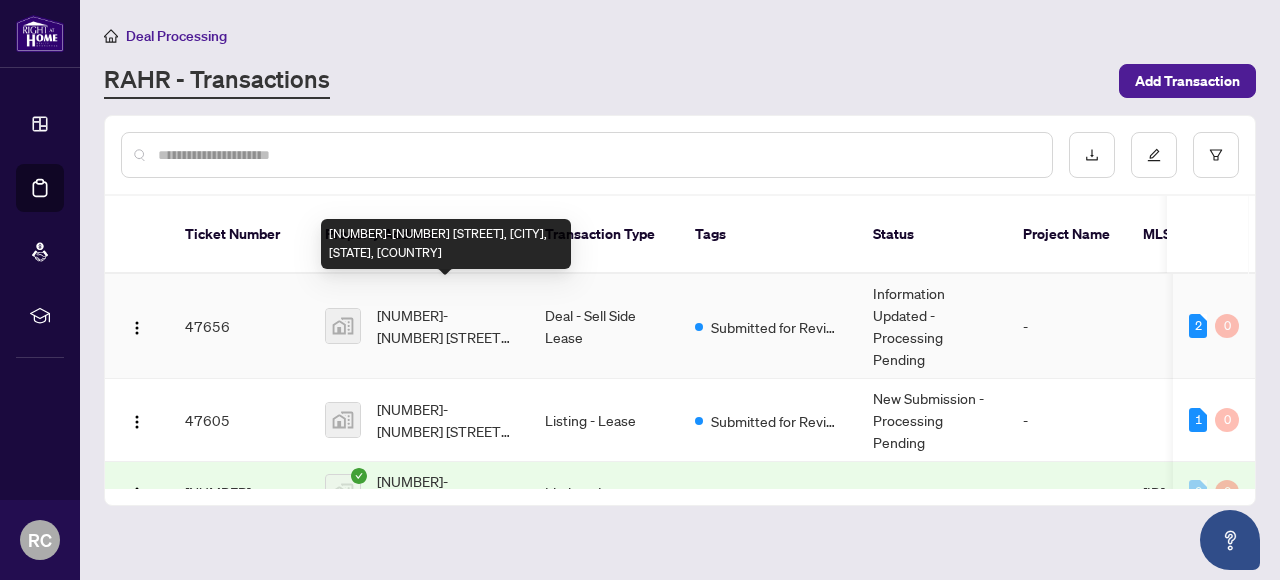 click on "Deal - Sell Side Lease" at bounding box center [604, 326] 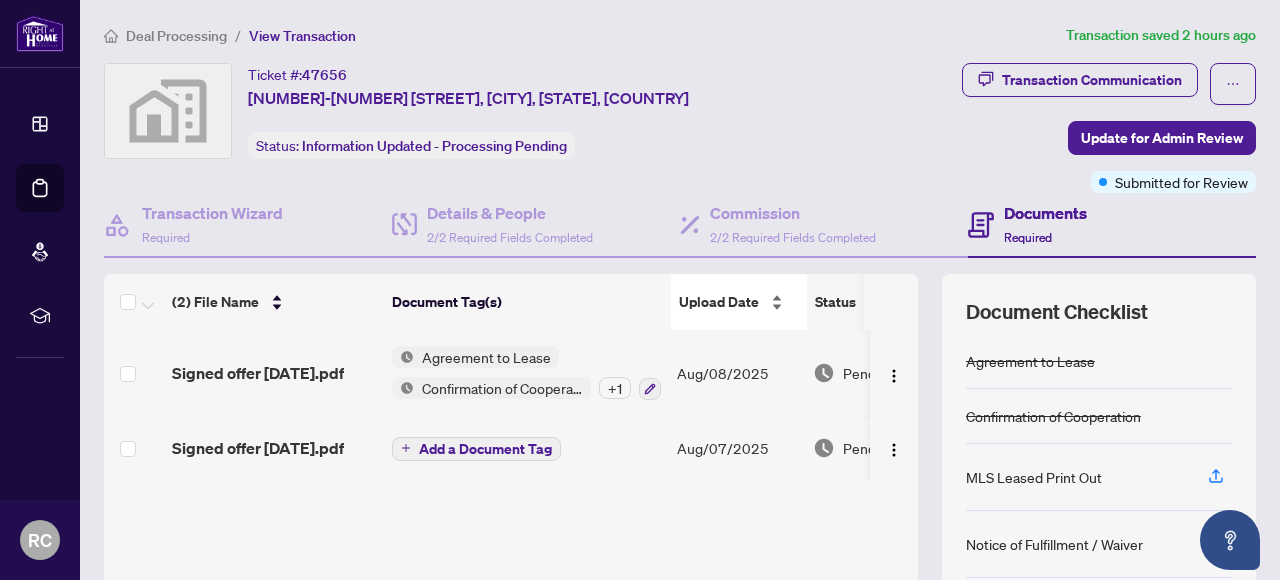 scroll, scrollTop: 284, scrollLeft: 0, axis: vertical 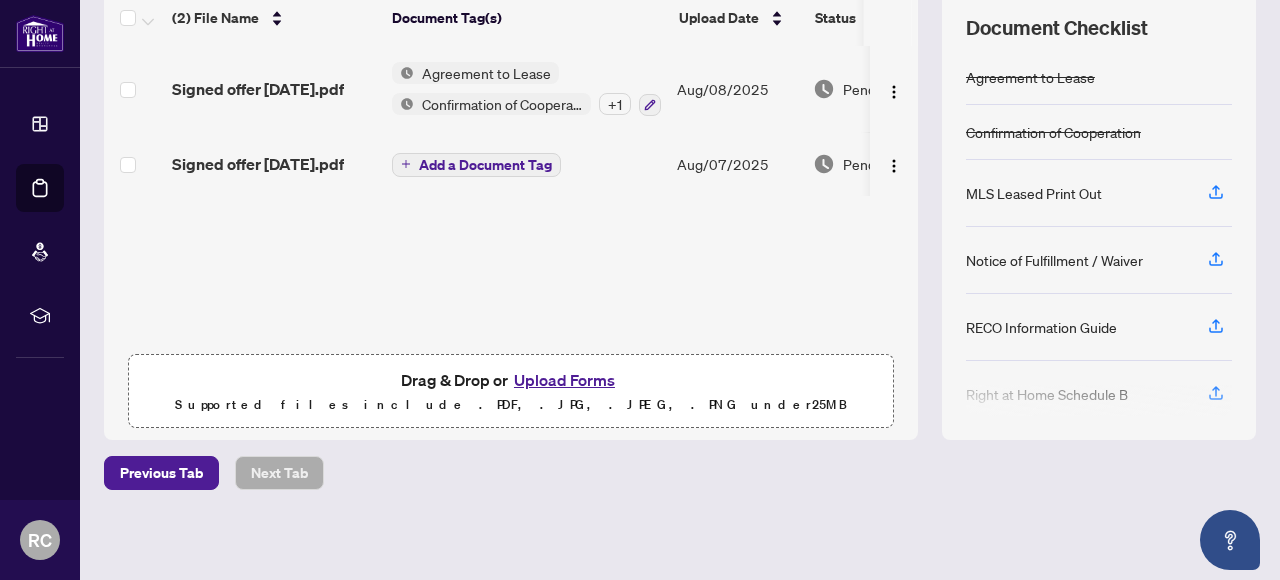 click on "Upload Forms" at bounding box center [564, 380] 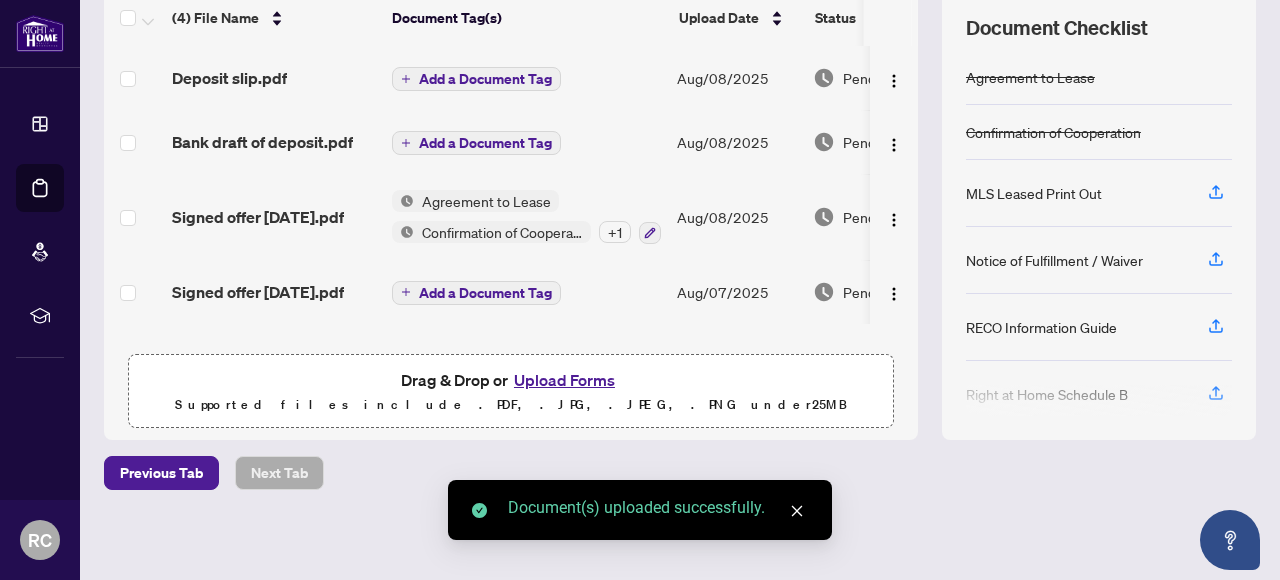 click on "Add a Document Tag" at bounding box center (485, 79) 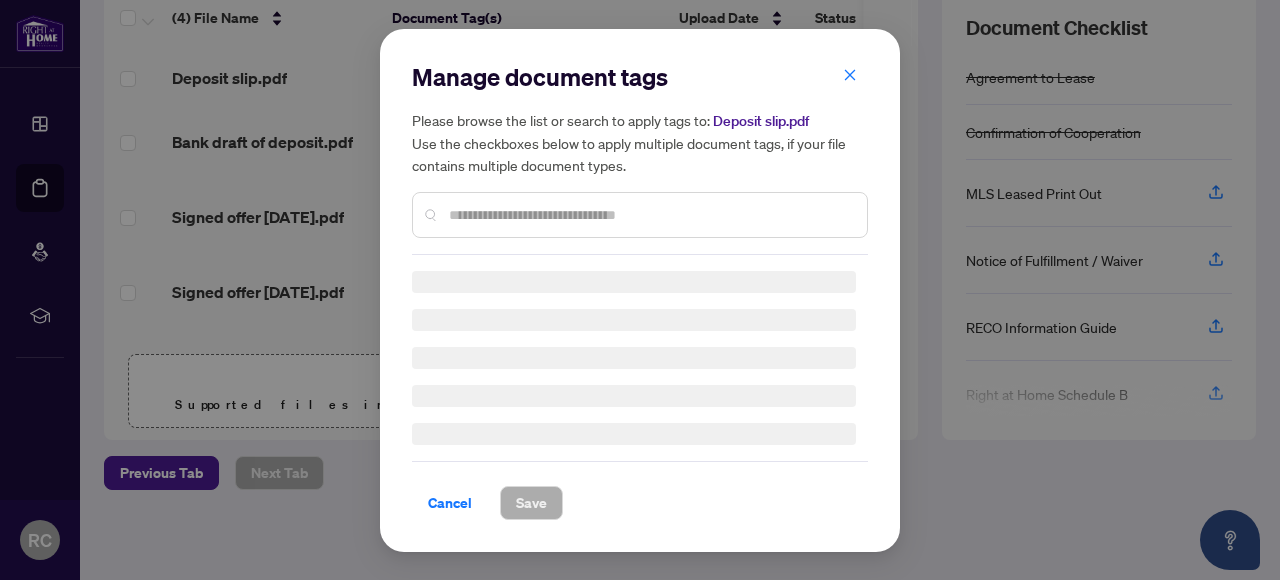 click at bounding box center (640, 215) 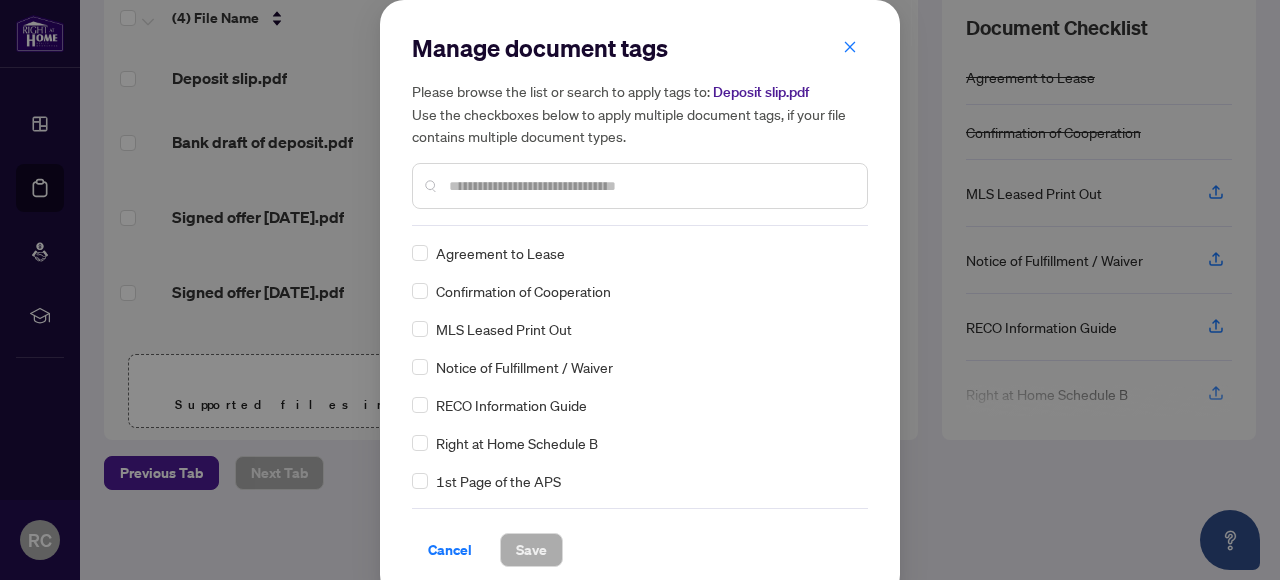 click at bounding box center [640, 186] 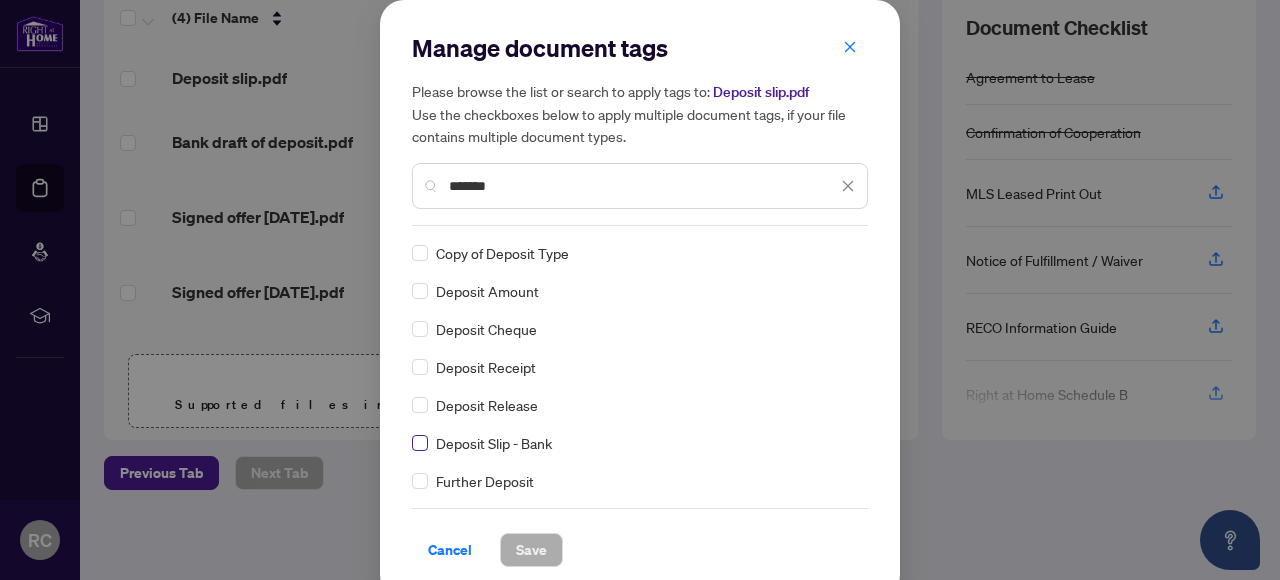 type on "*******" 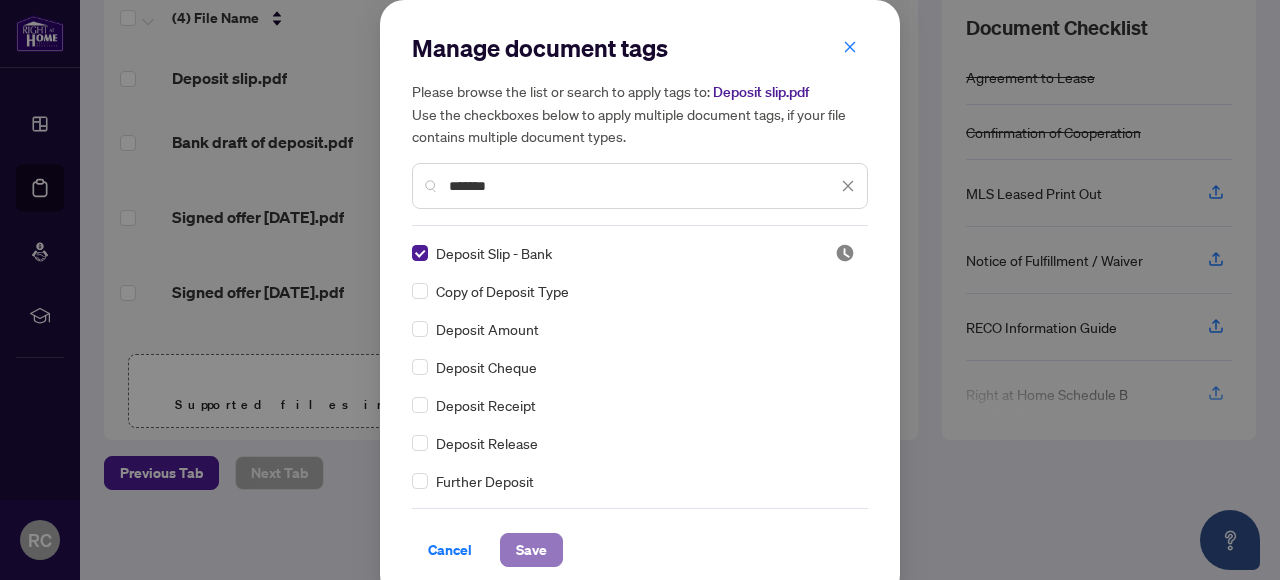 click on "Save" at bounding box center (531, 550) 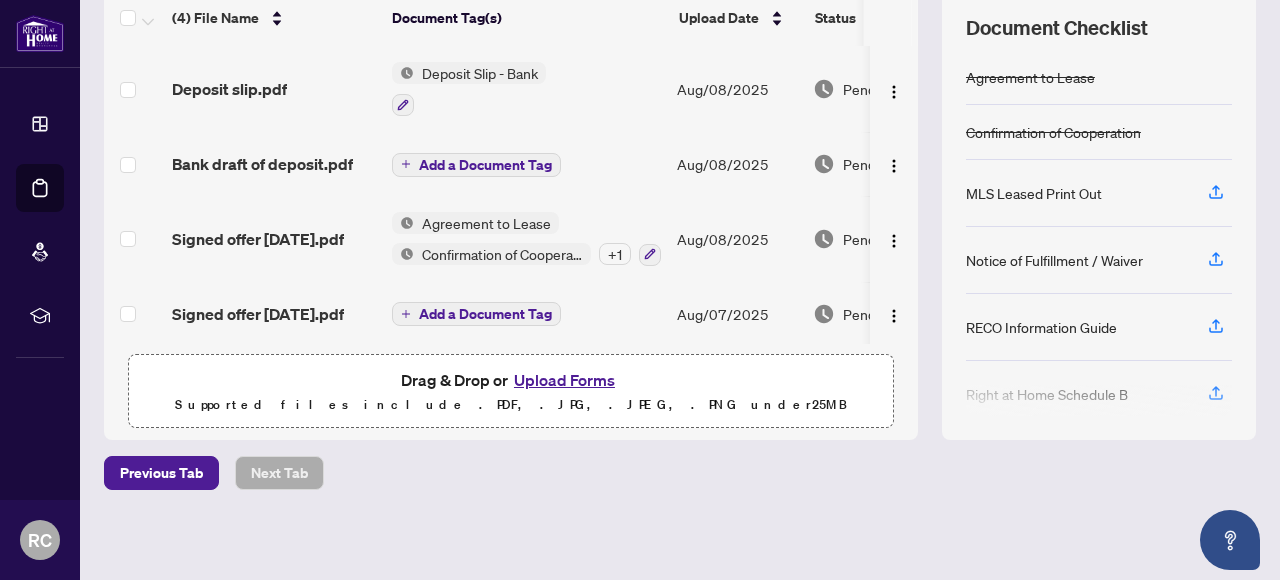 click 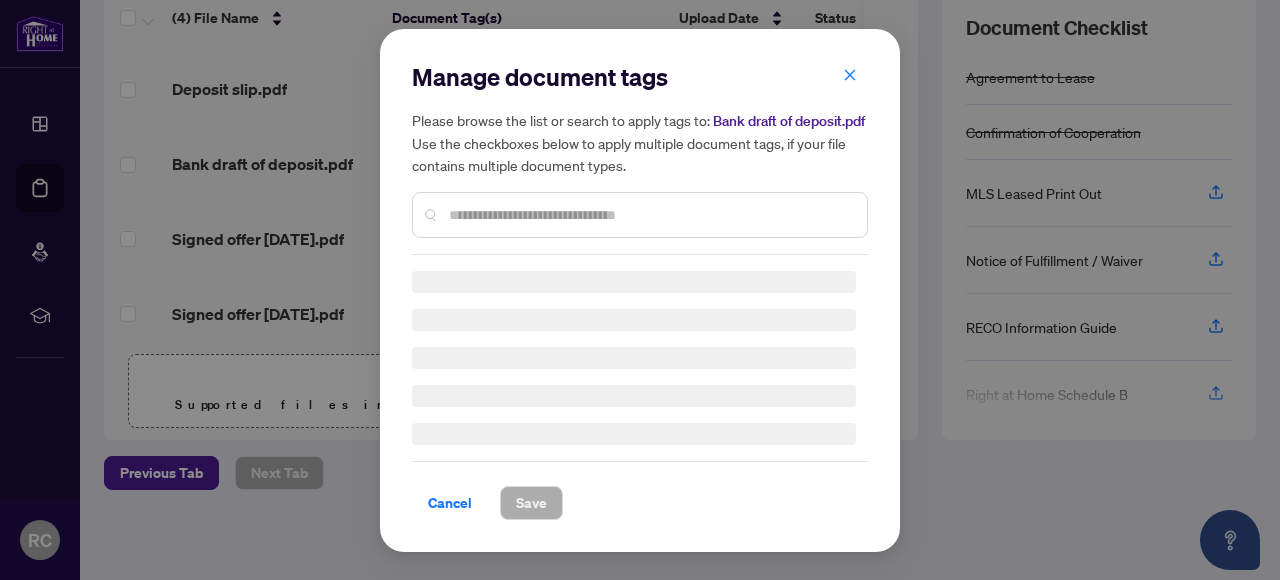 click on "Manage document tags Please browse the list or search to apply tags to:   Bank draft of deposit.pdf   Use the checkboxes below to apply multiple document tags, if your file contains multiple document types." at bounding box center (640, 158) 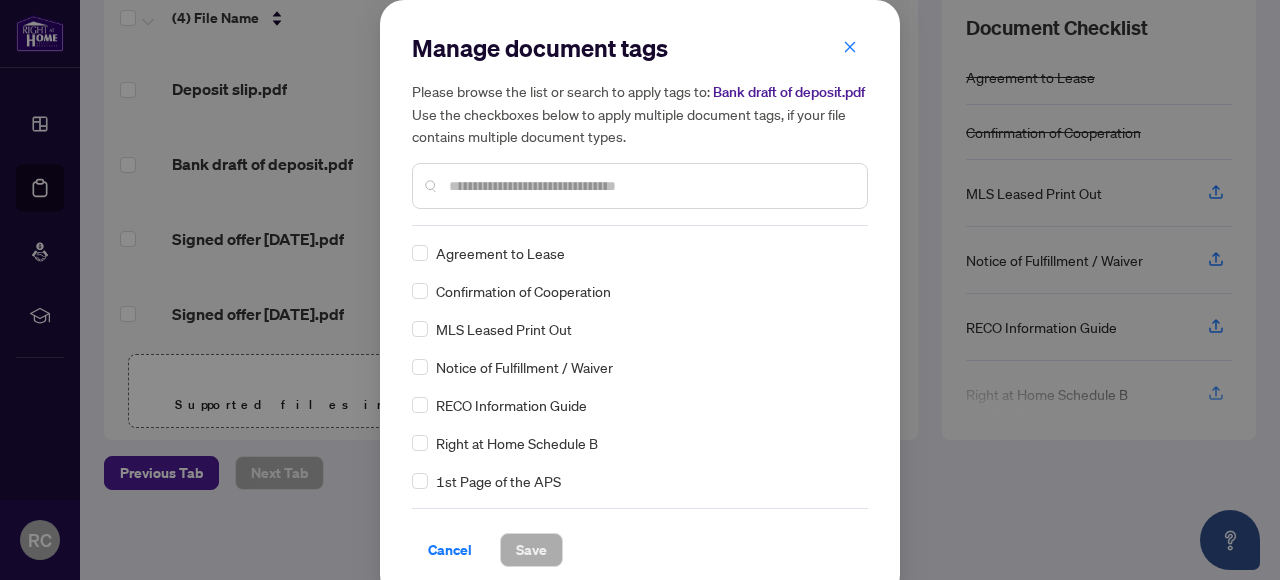 click at bounding box center [650, 186] 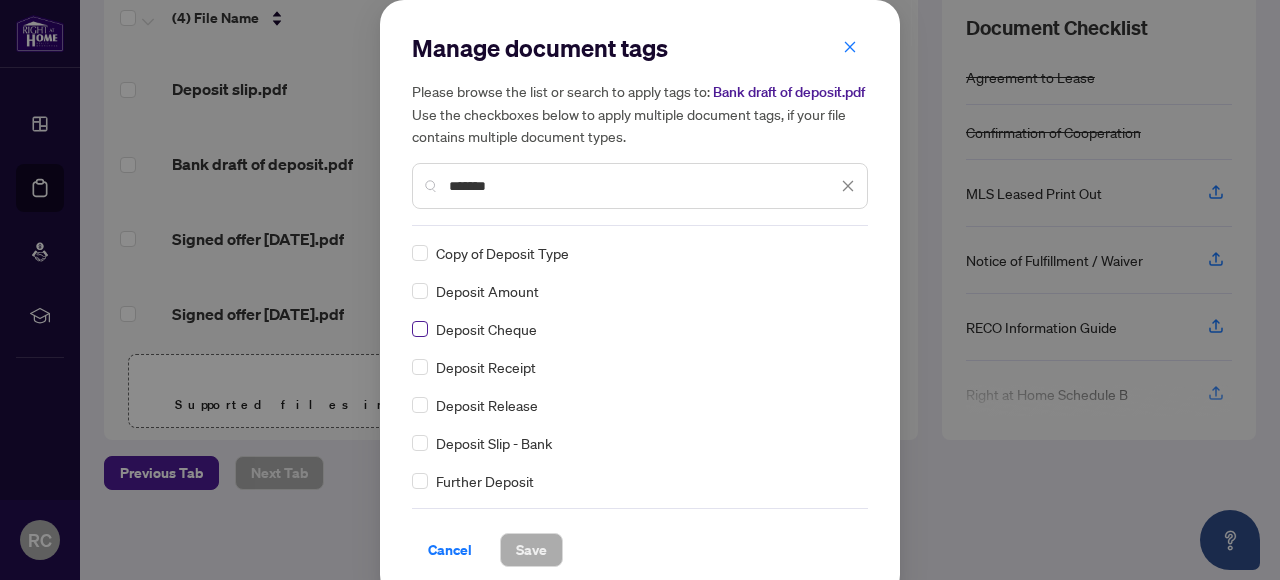 type on "*******" 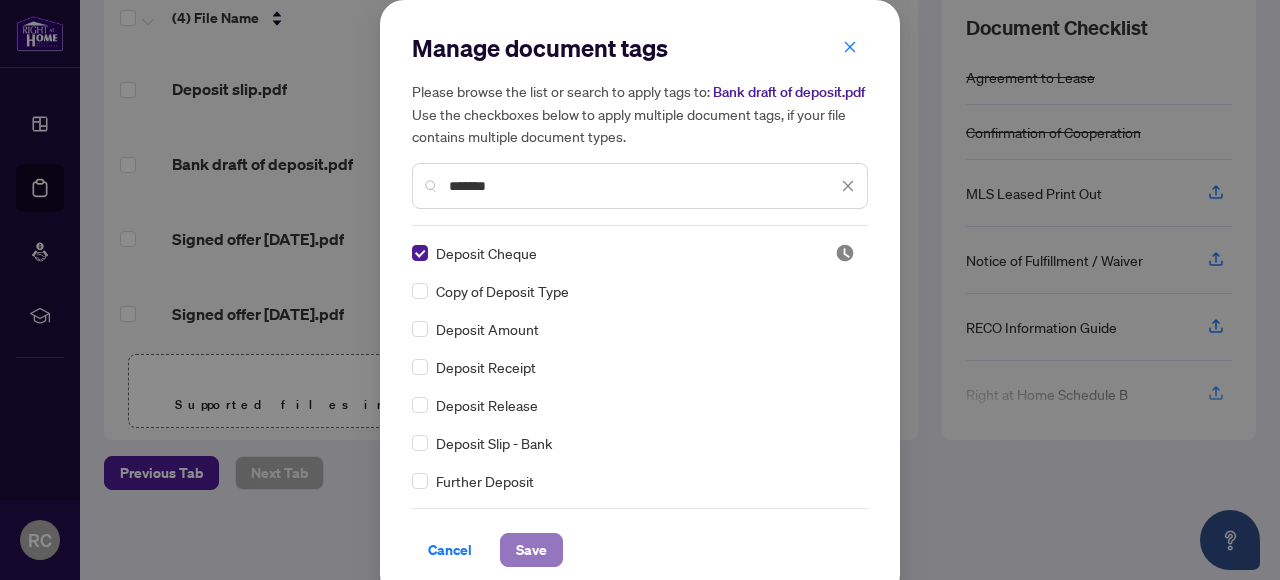 click on "Save" at bounding box center (531, 550) 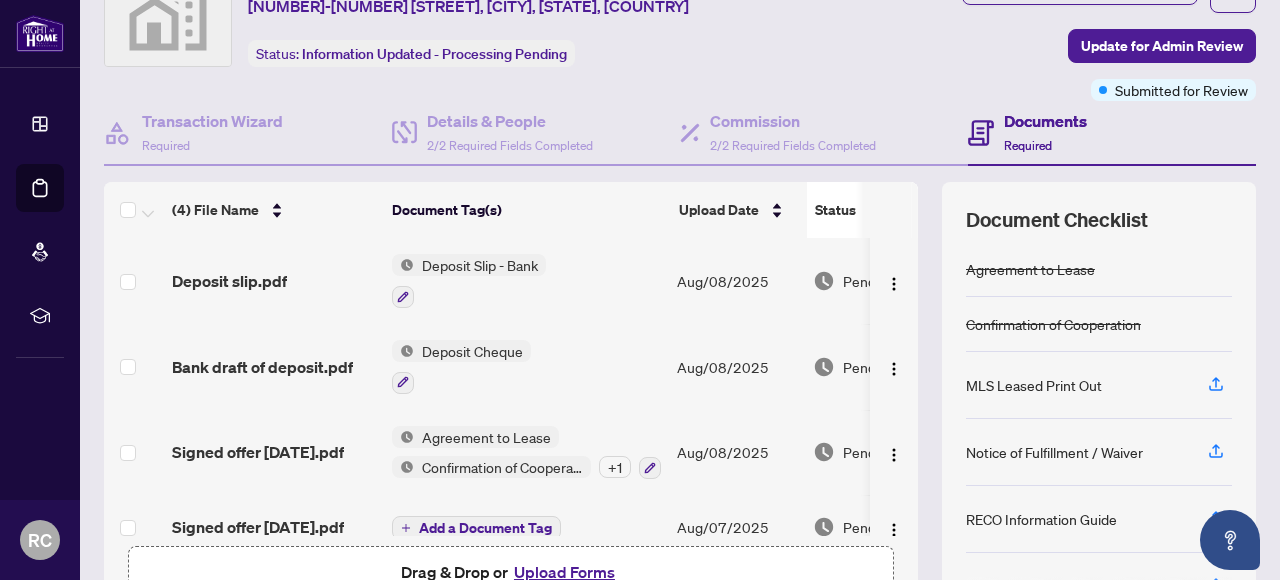 scroll, scrollTop: 0, scrollLeft: 0, axis: both 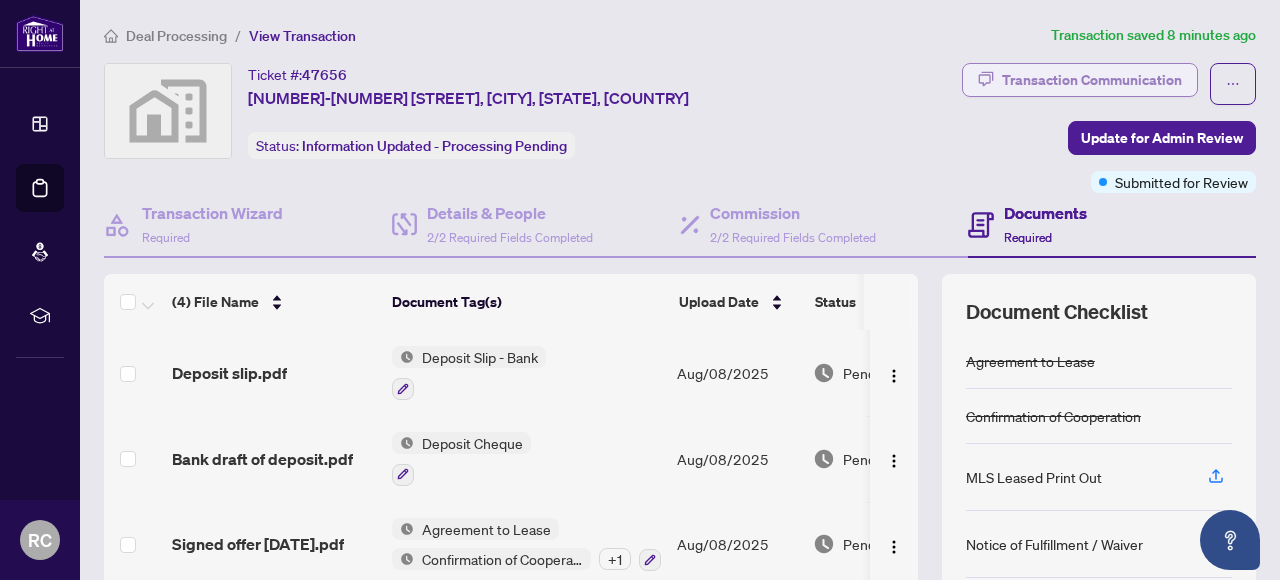 click on "Transaction Communication" at bounding box center [1092, 80] 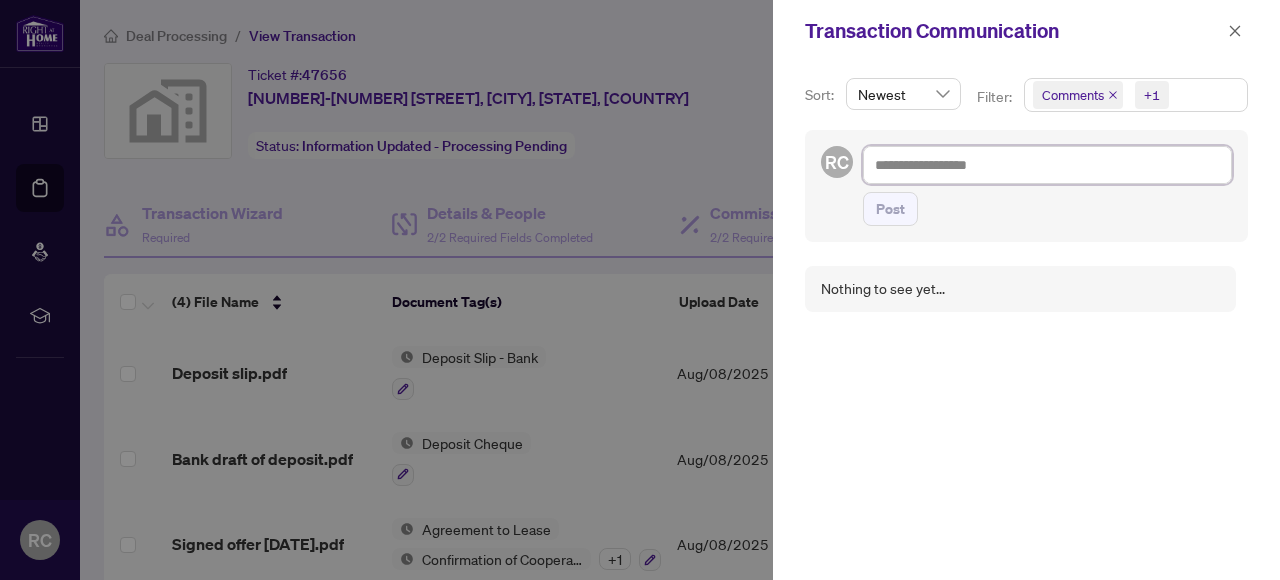click at bounding box center (1047, 164) 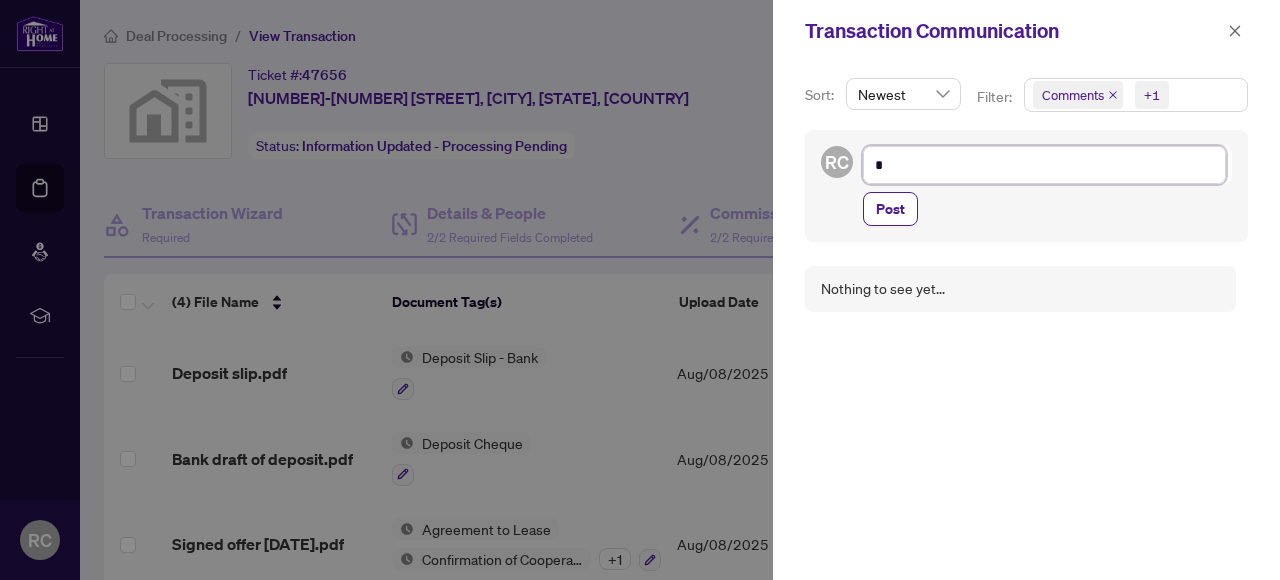 type on "**" 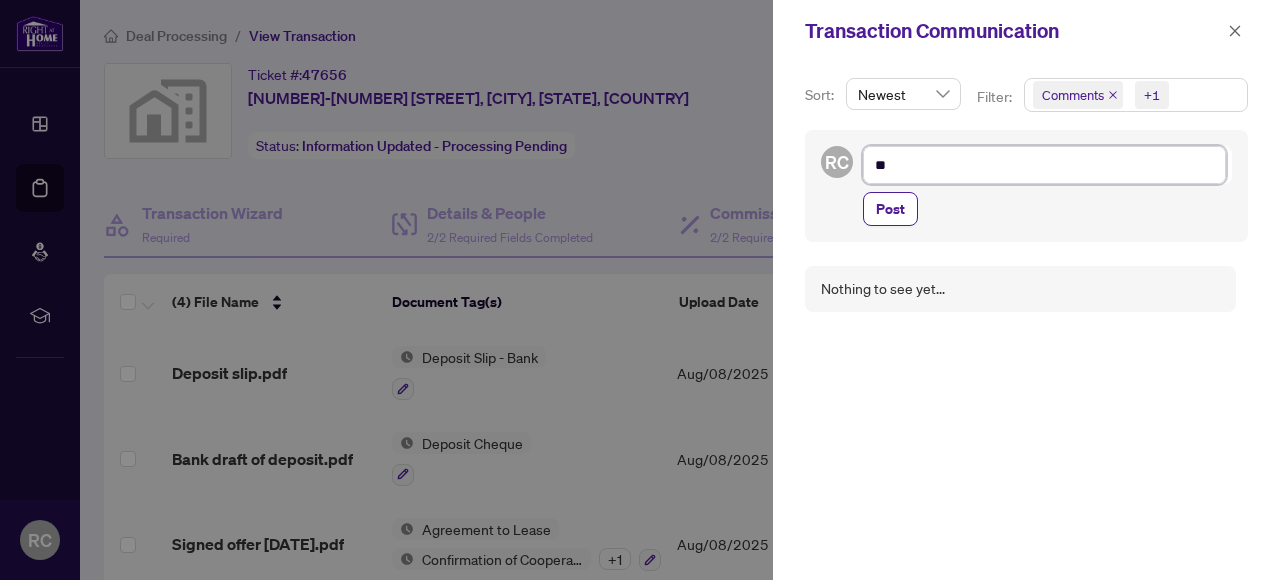 type on "***" 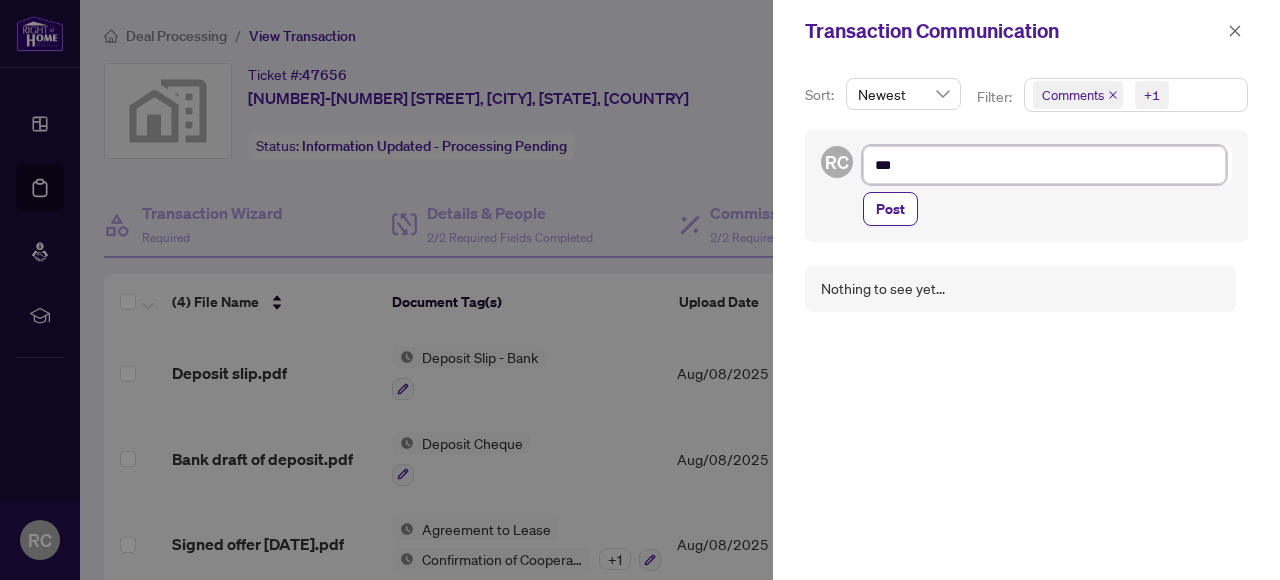 type on "****" 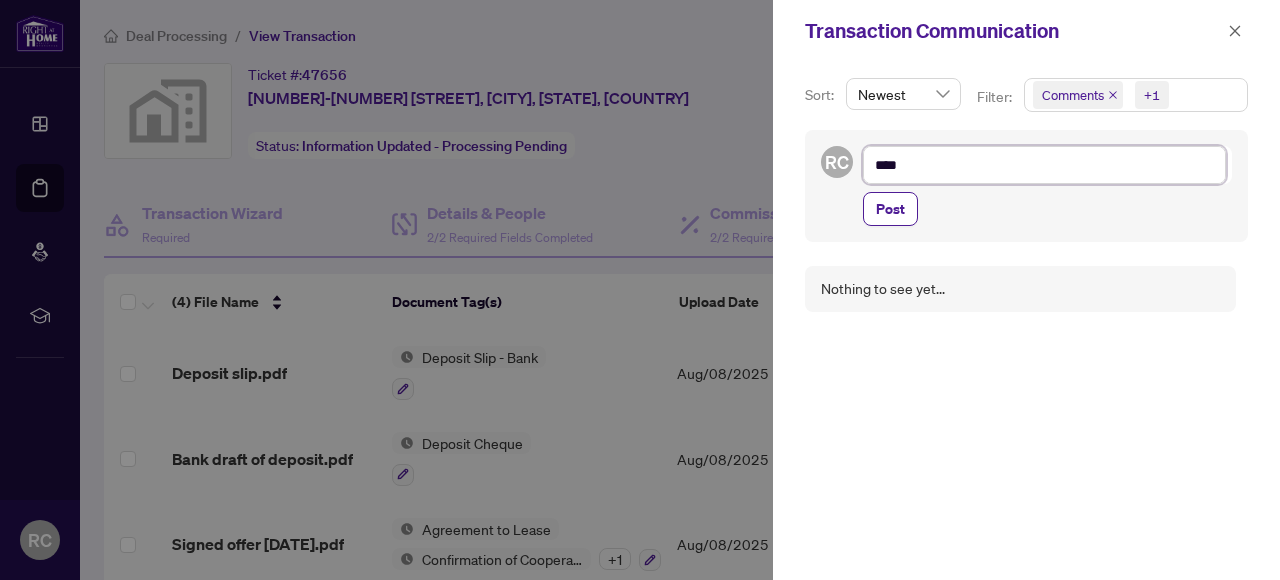 type on "*****" 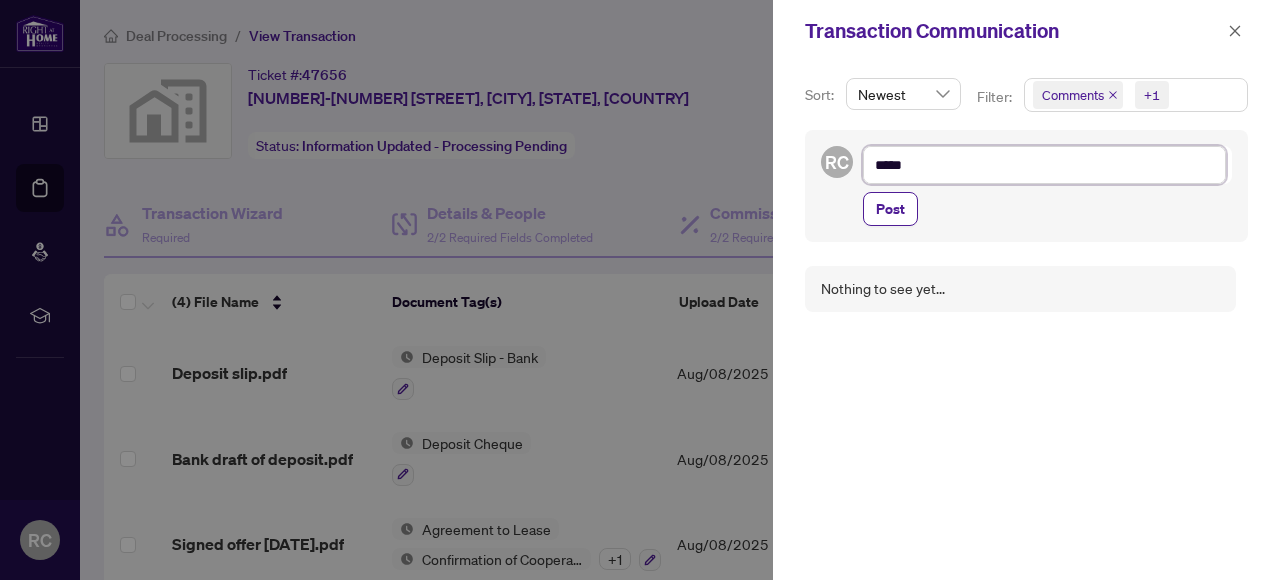 type on "******" 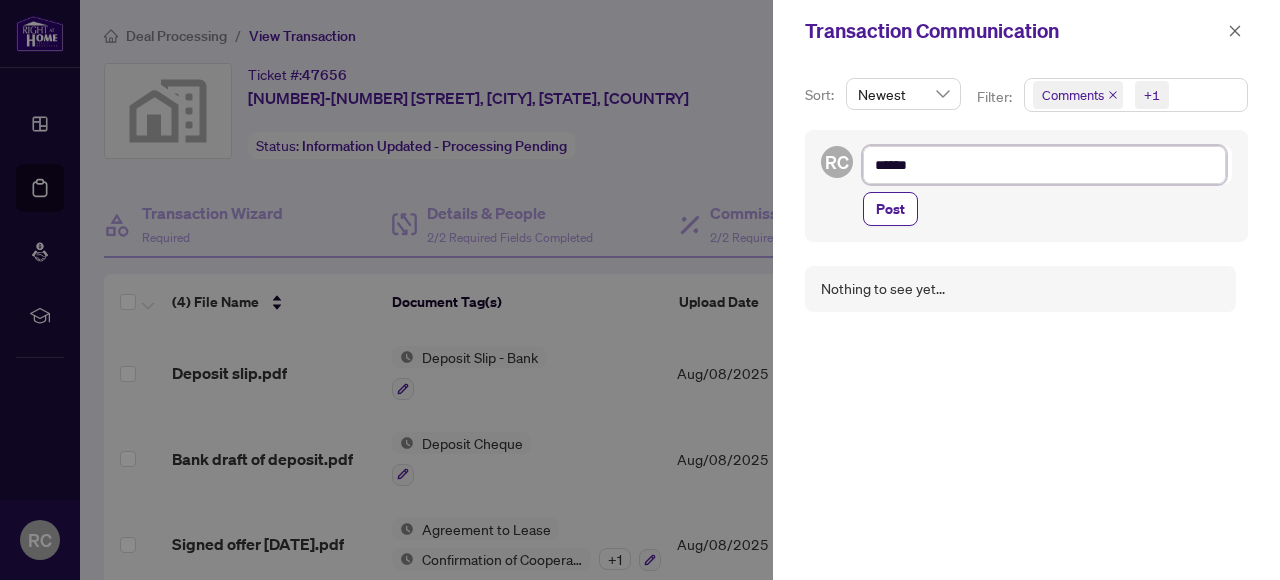 type on "*******" 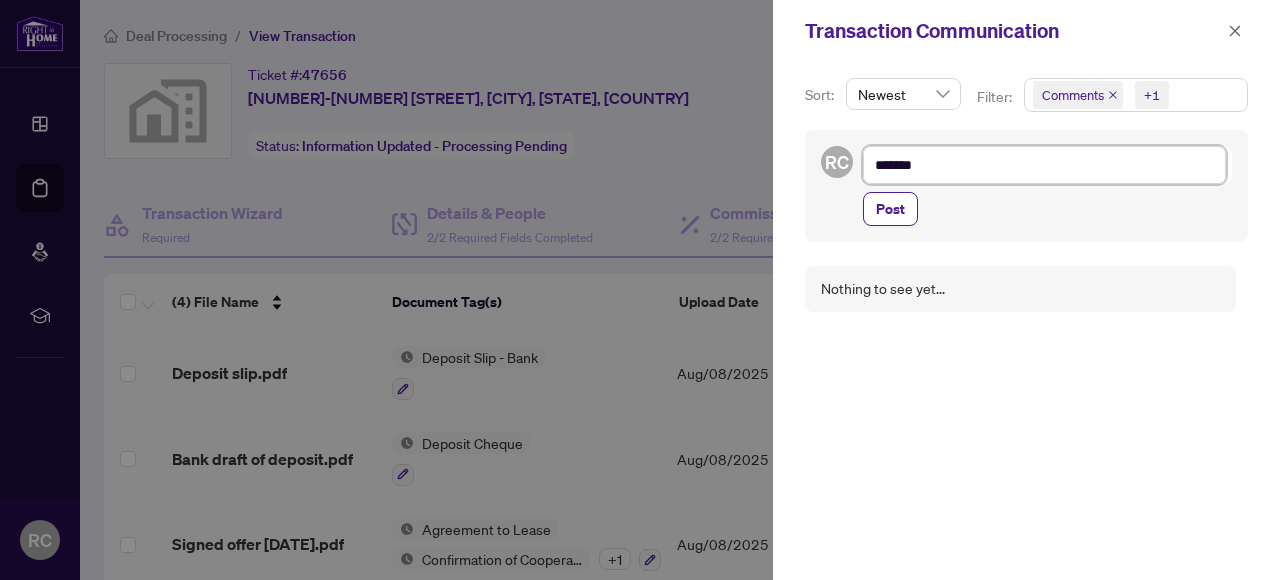 type on "*******" 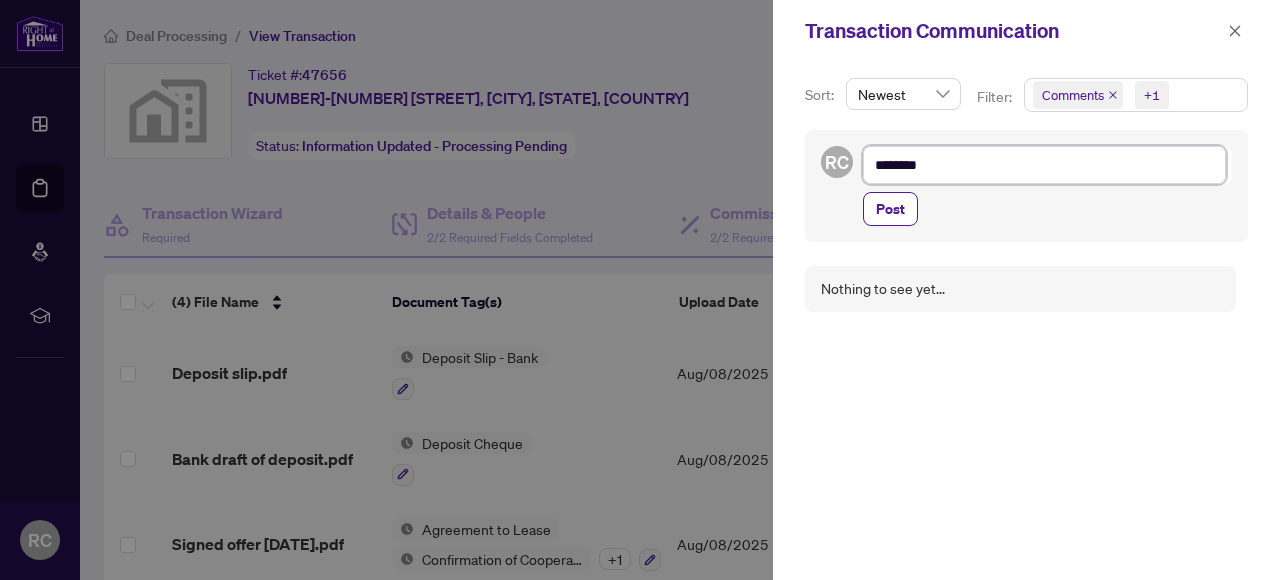 type on "*********" 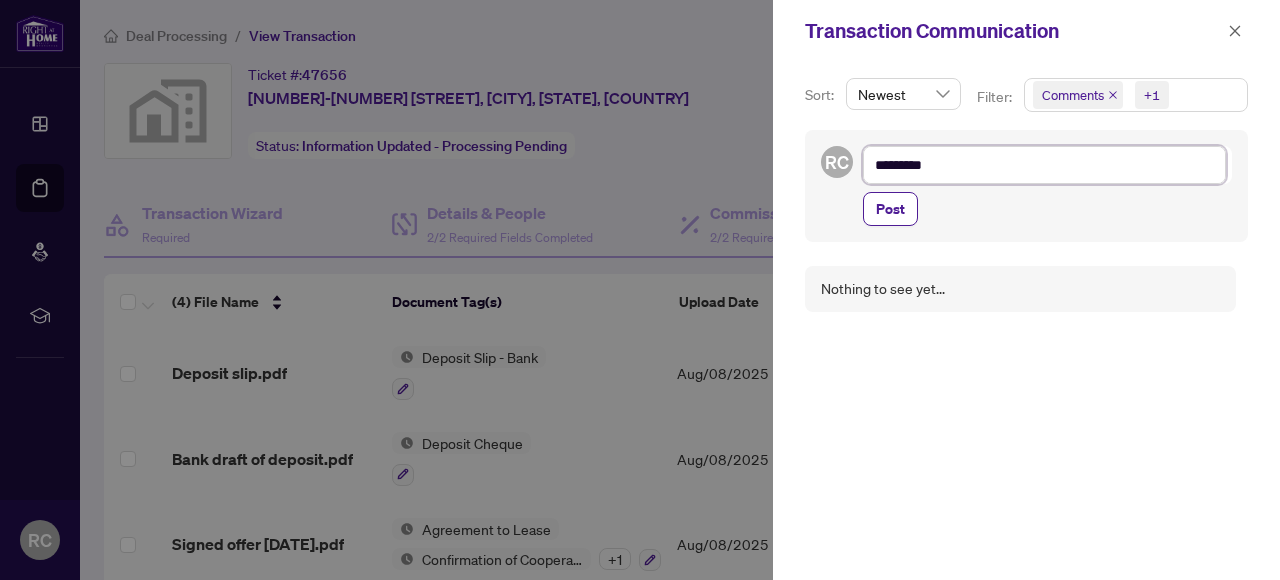 type on "**********" 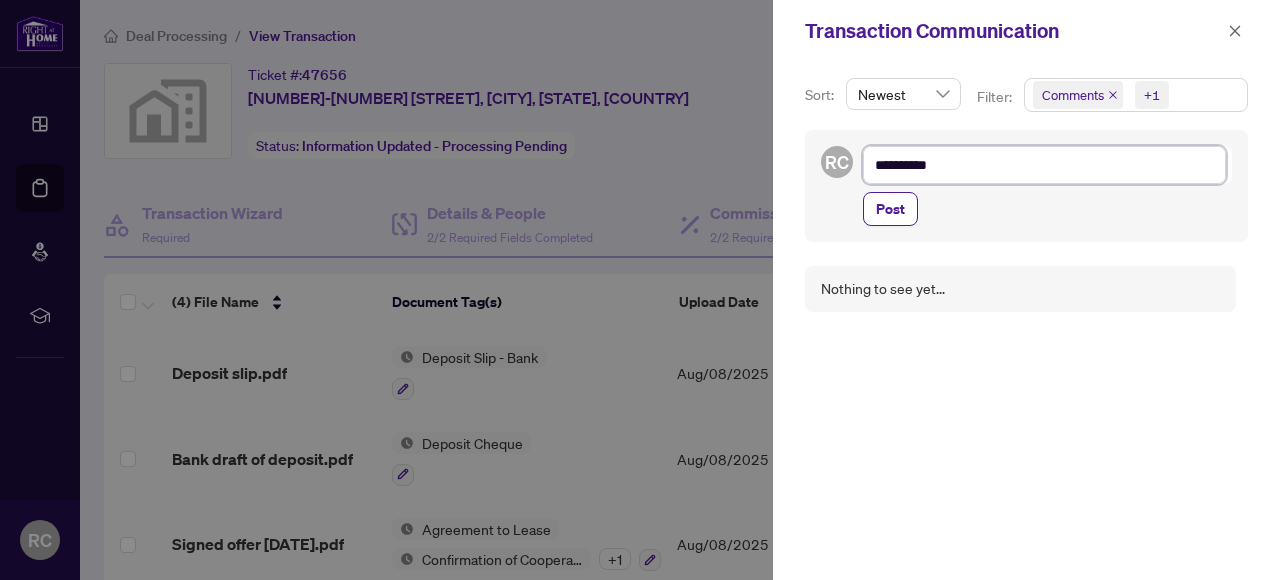 type on "**********" 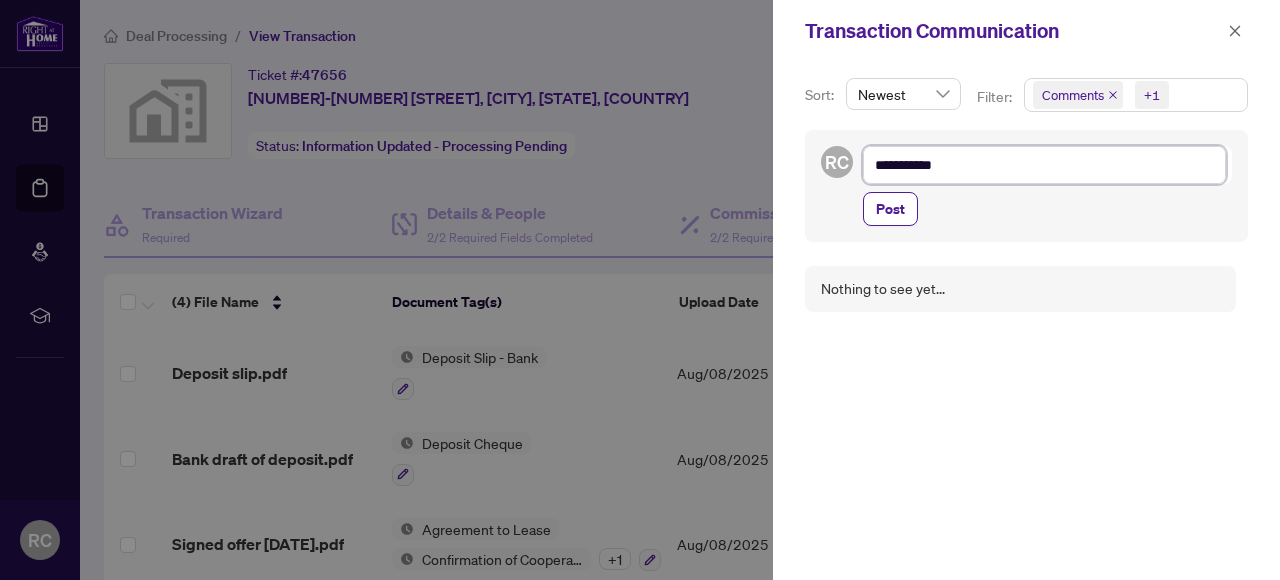 type on "**********" 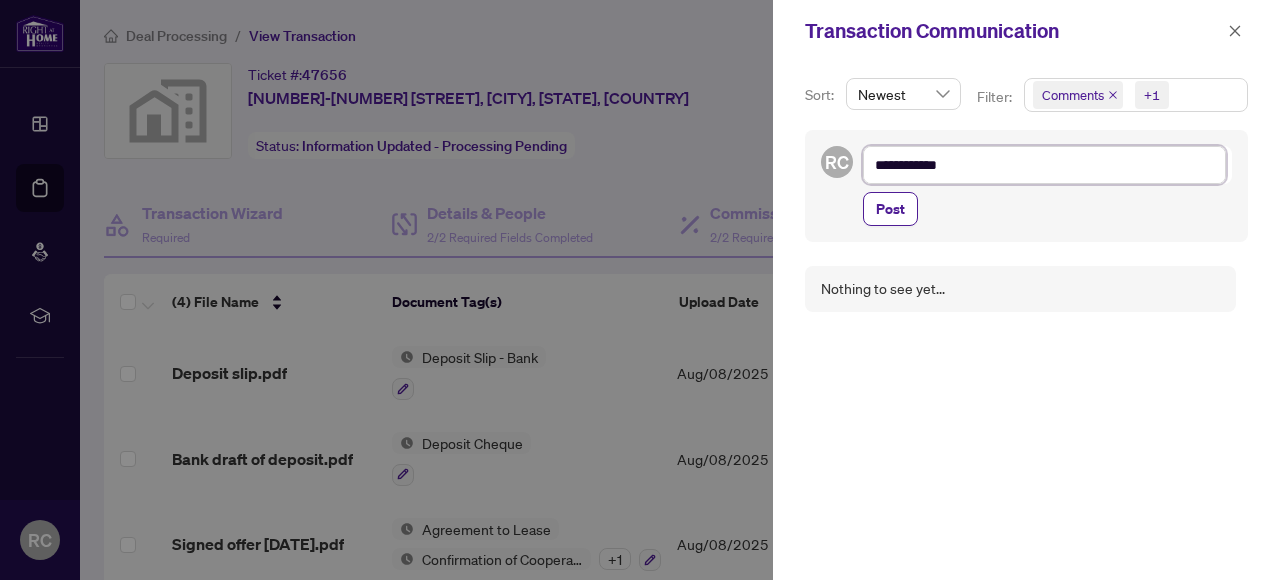 type on "**********" 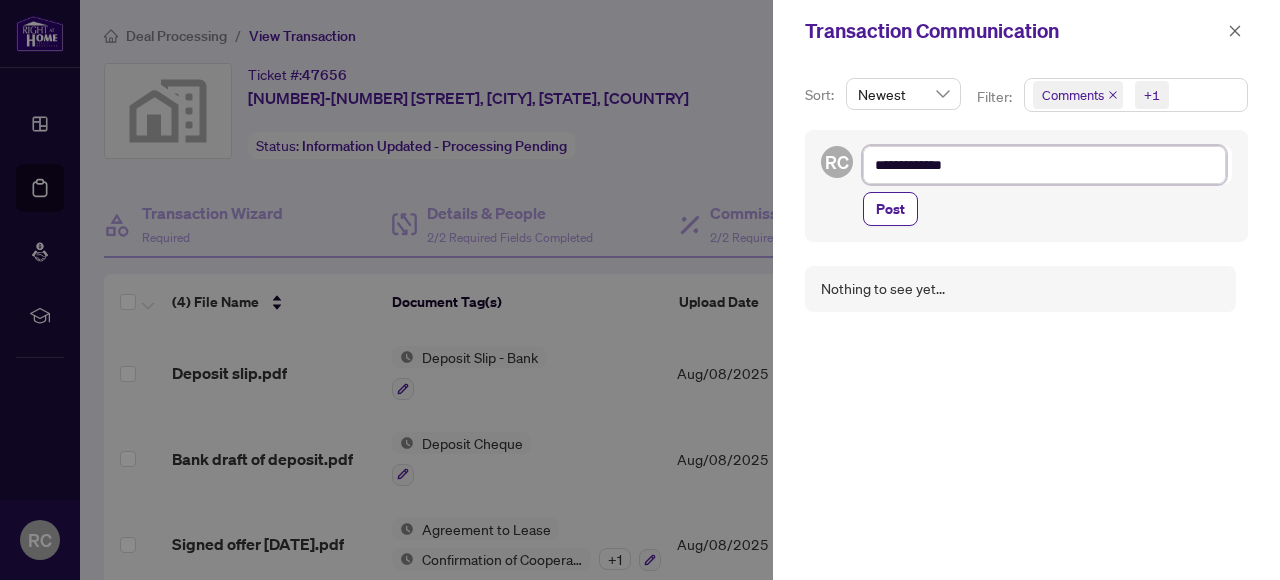 type on "**********" 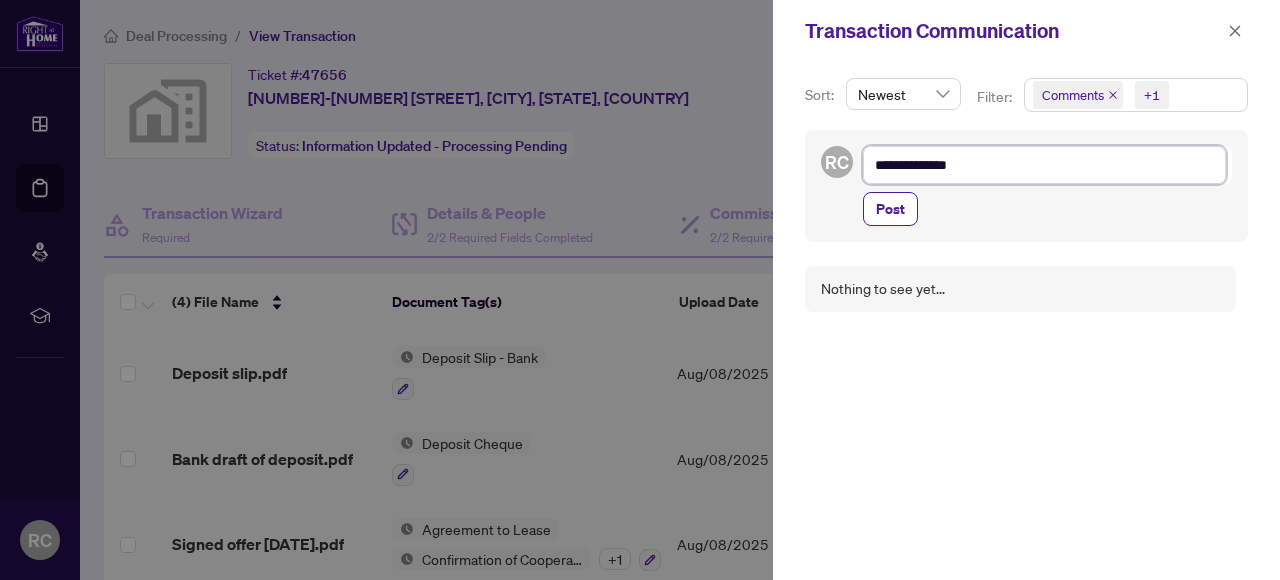 type on "**********" 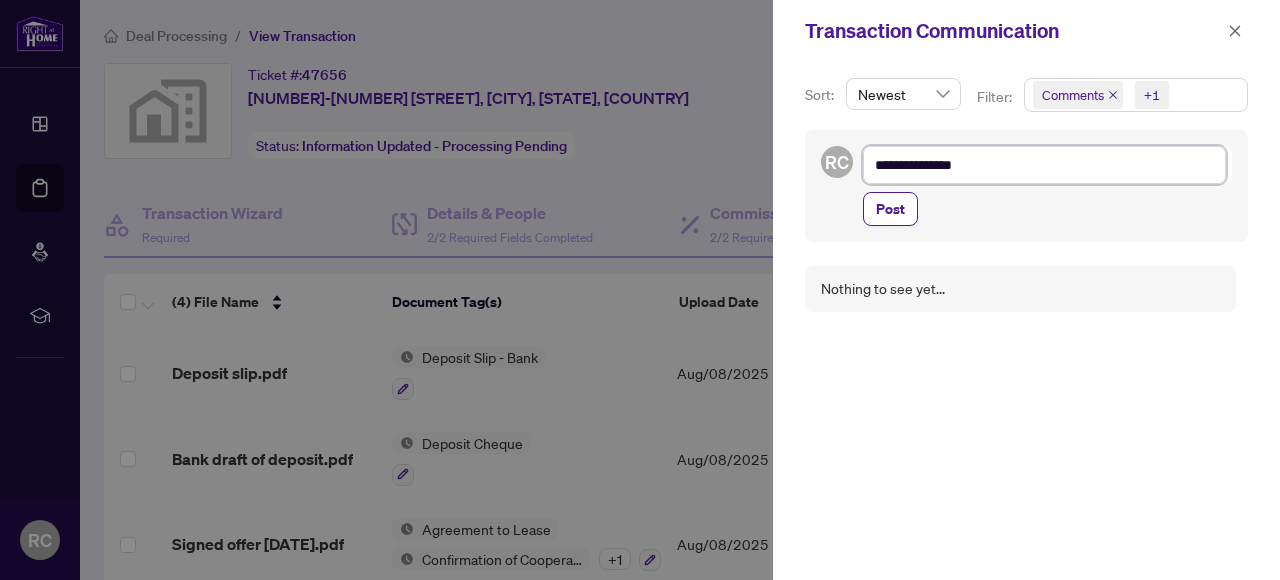 type on "**********" 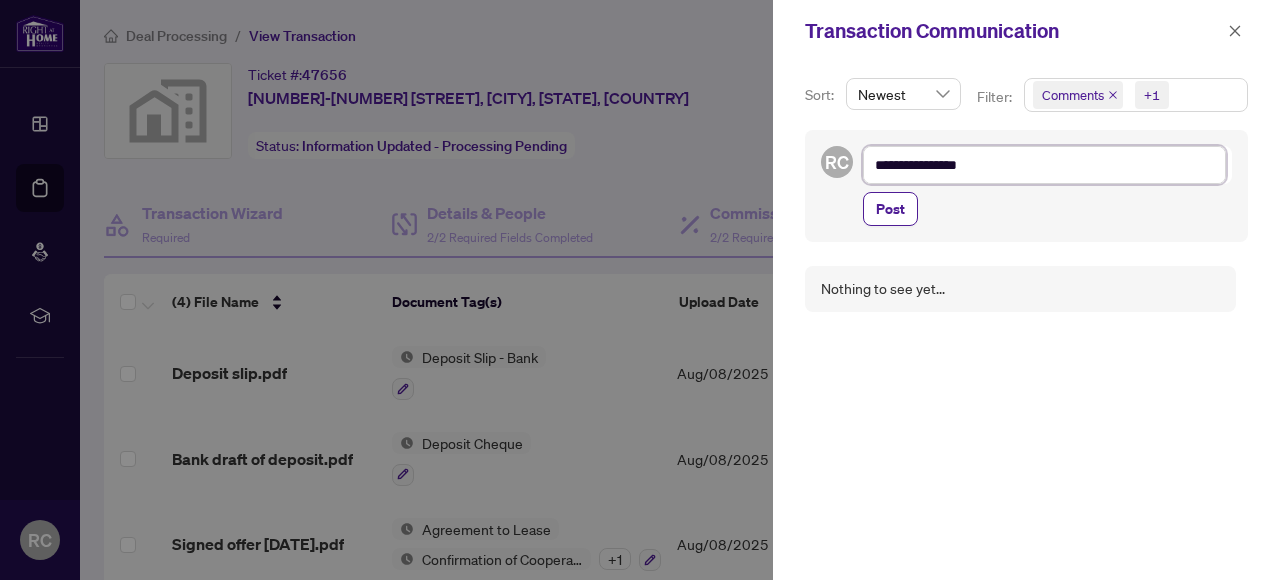 type on "**********" 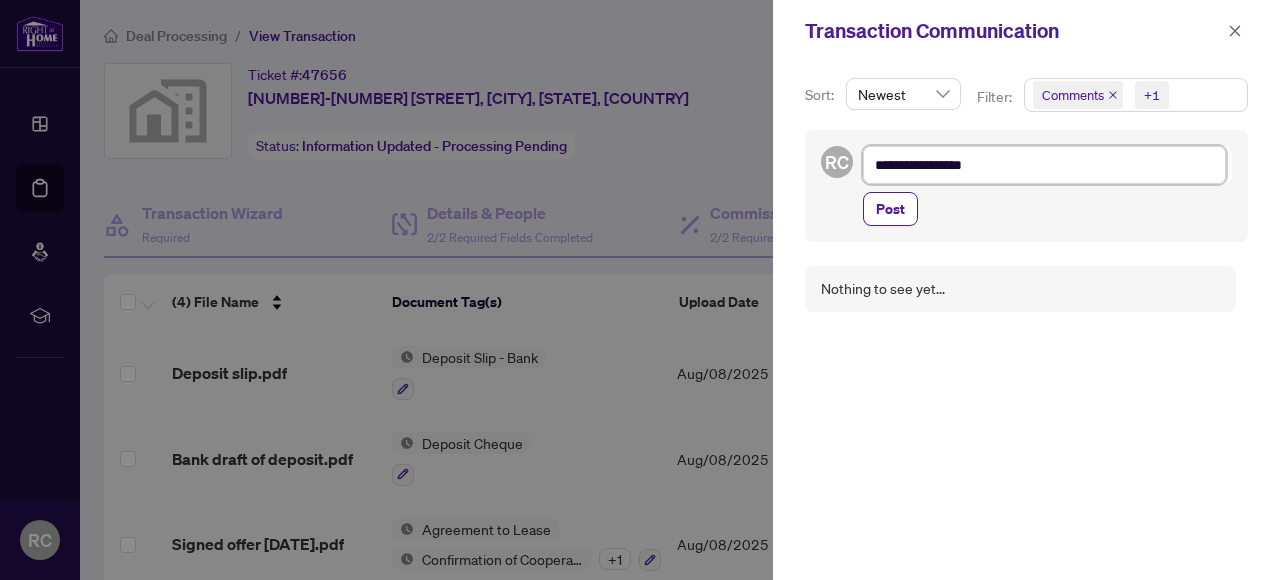 type on "**********" 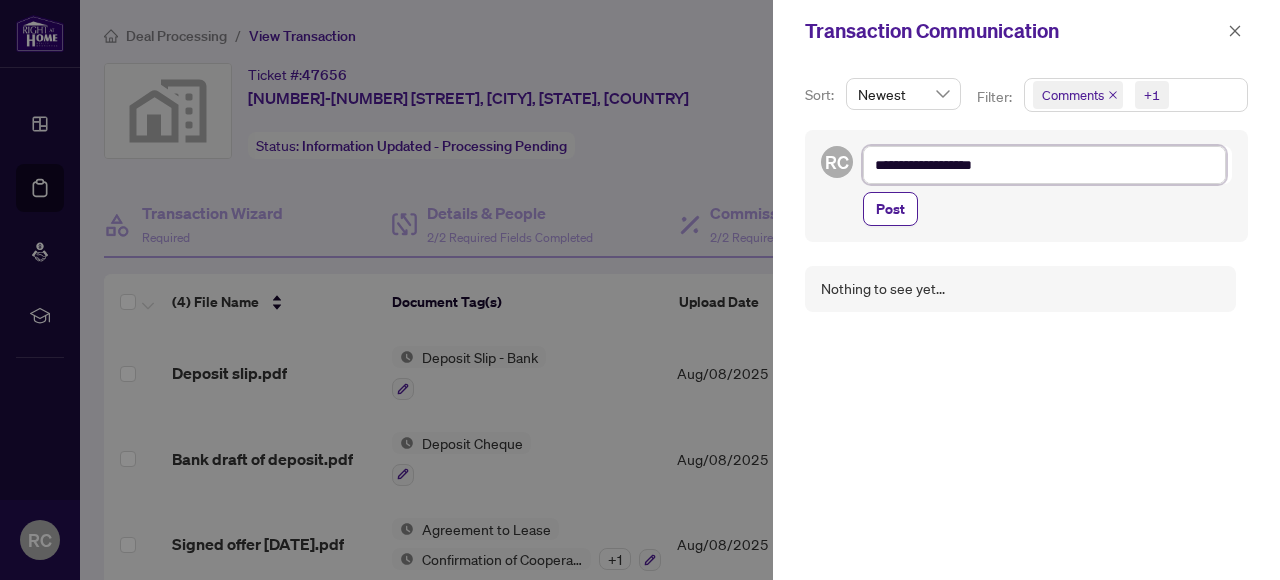 type on "**********" 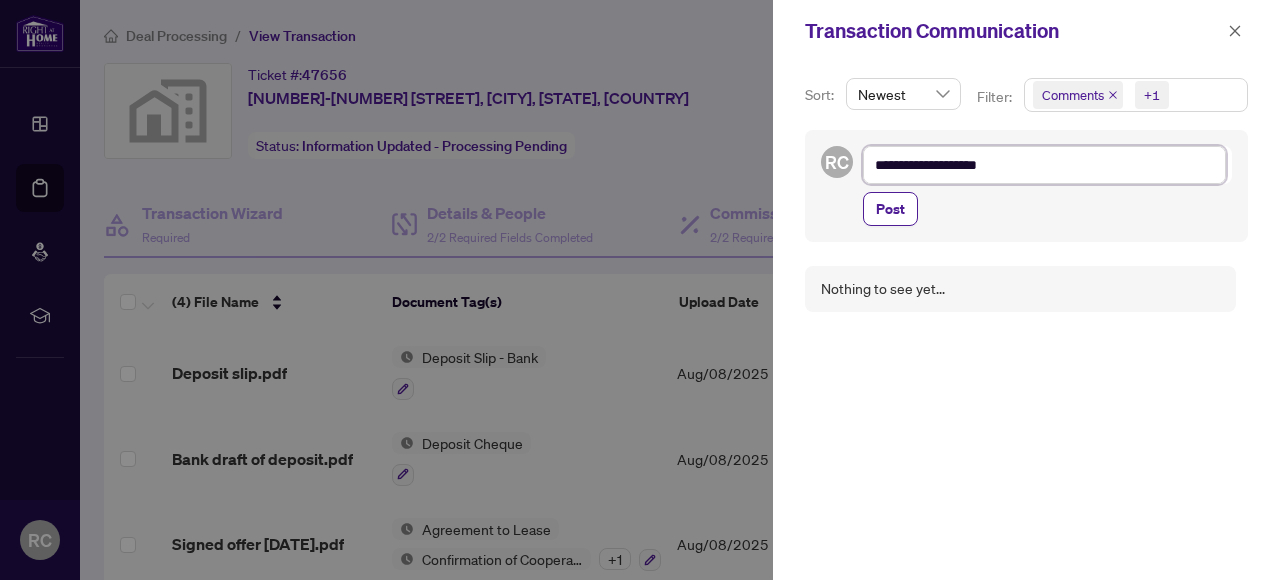 type on "**********" 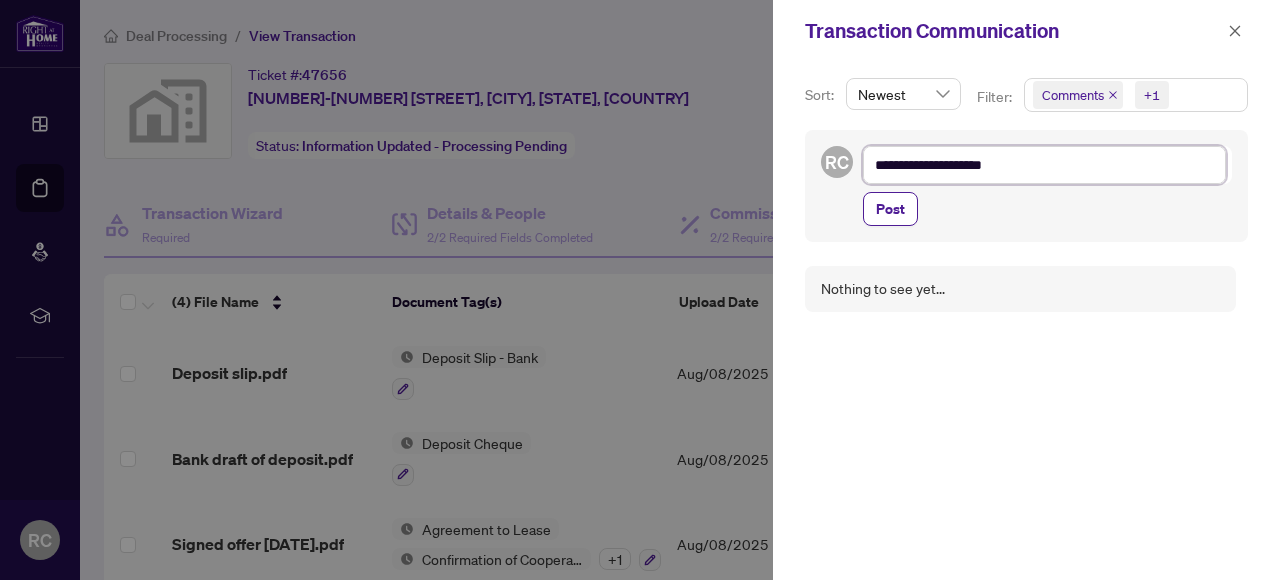 type on "**********" 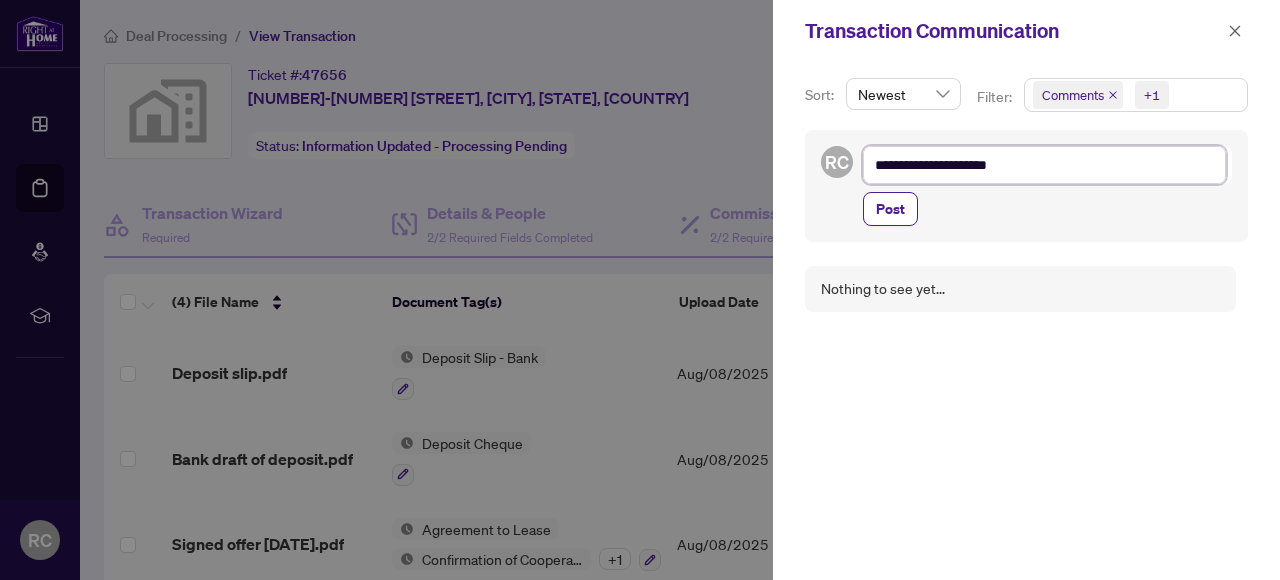 type on "**********" 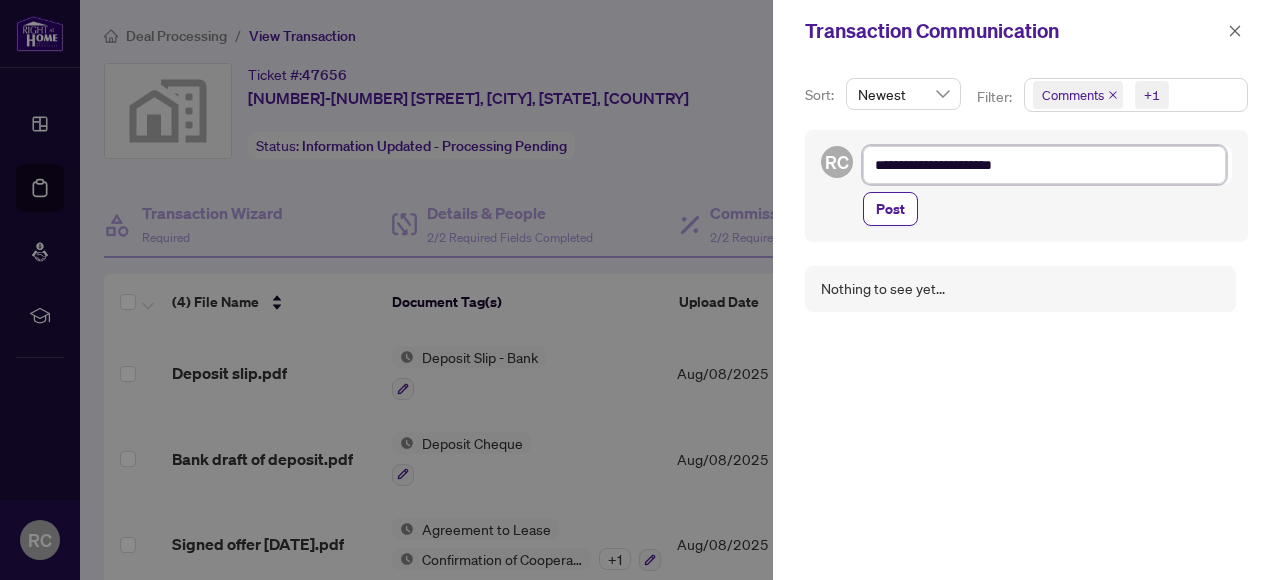 type on "**********" 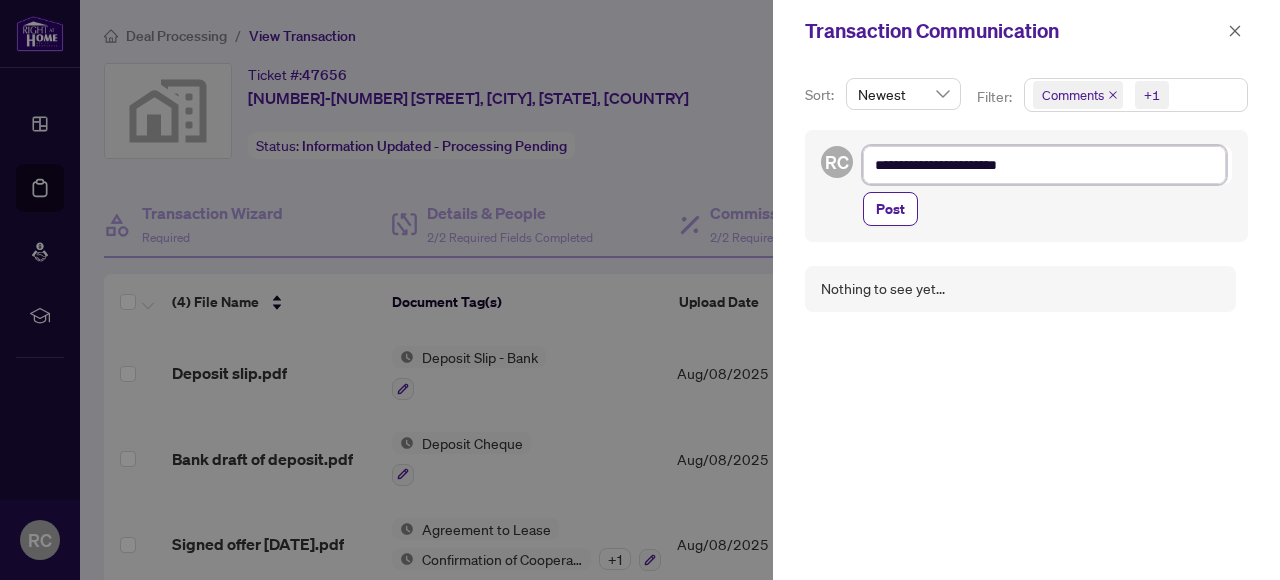 type on "**********" 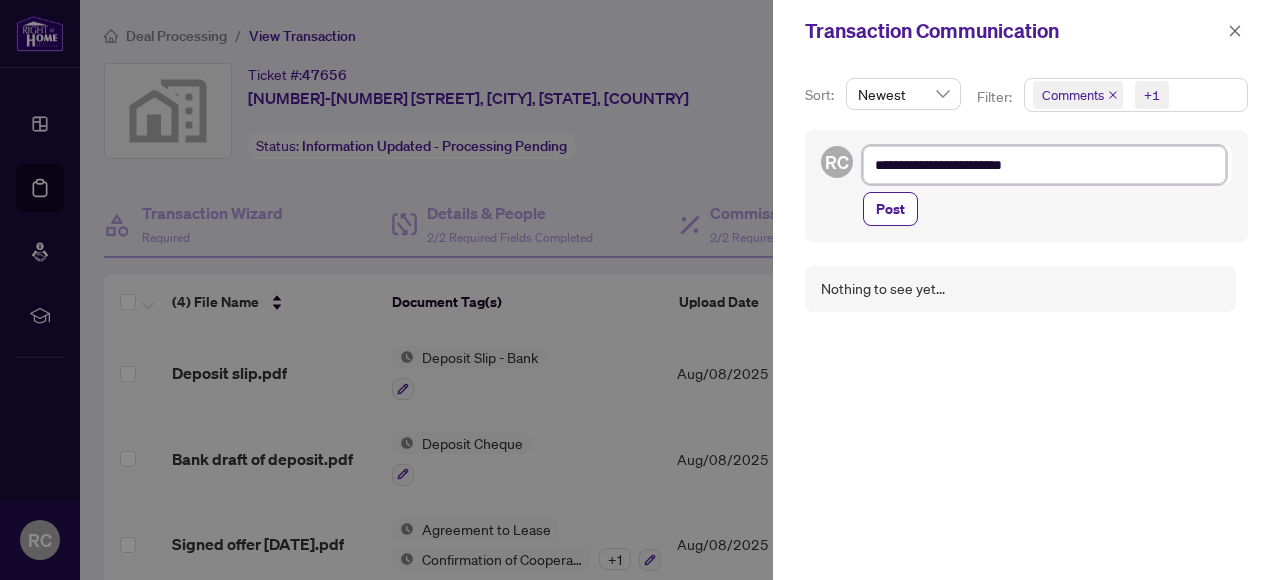 type on "**********" 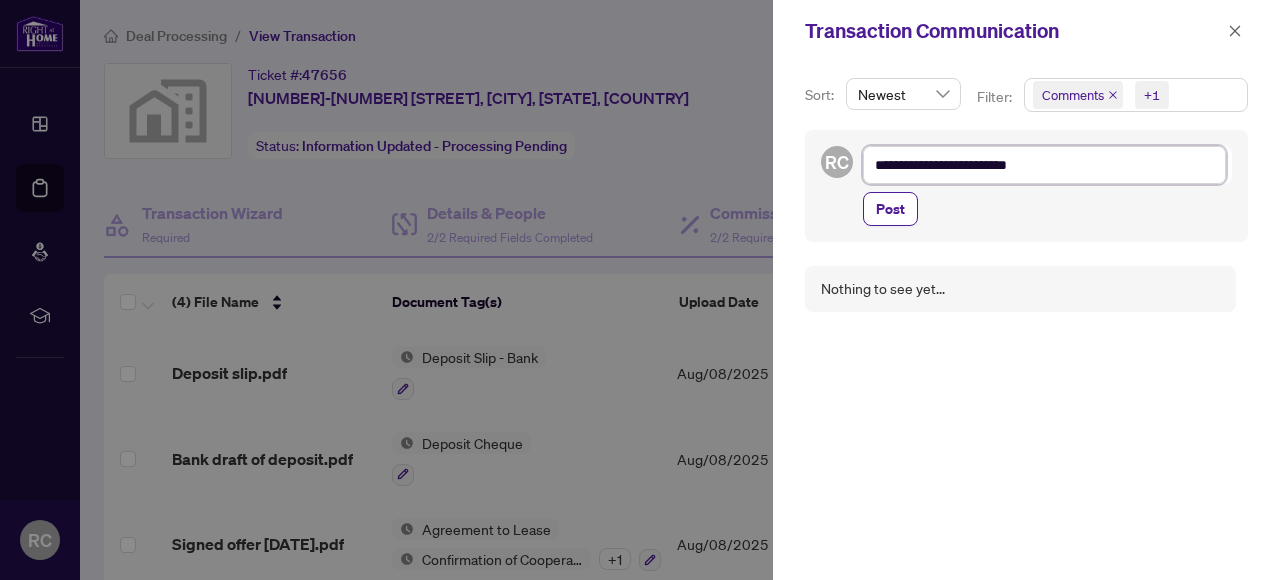 type on "**********" 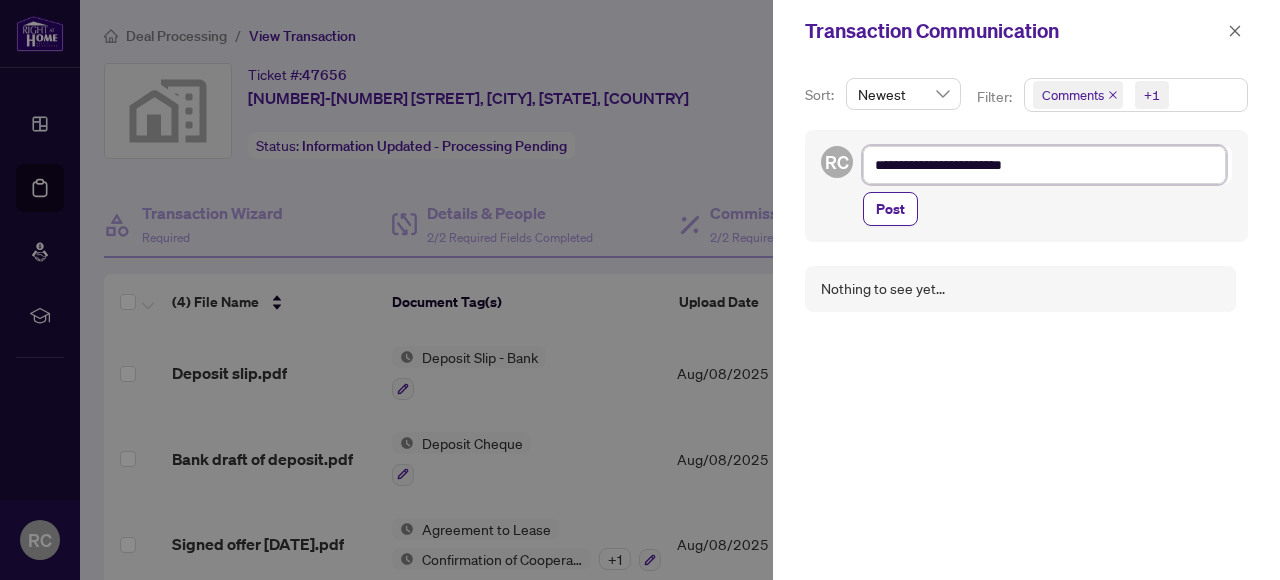 type on "**********" 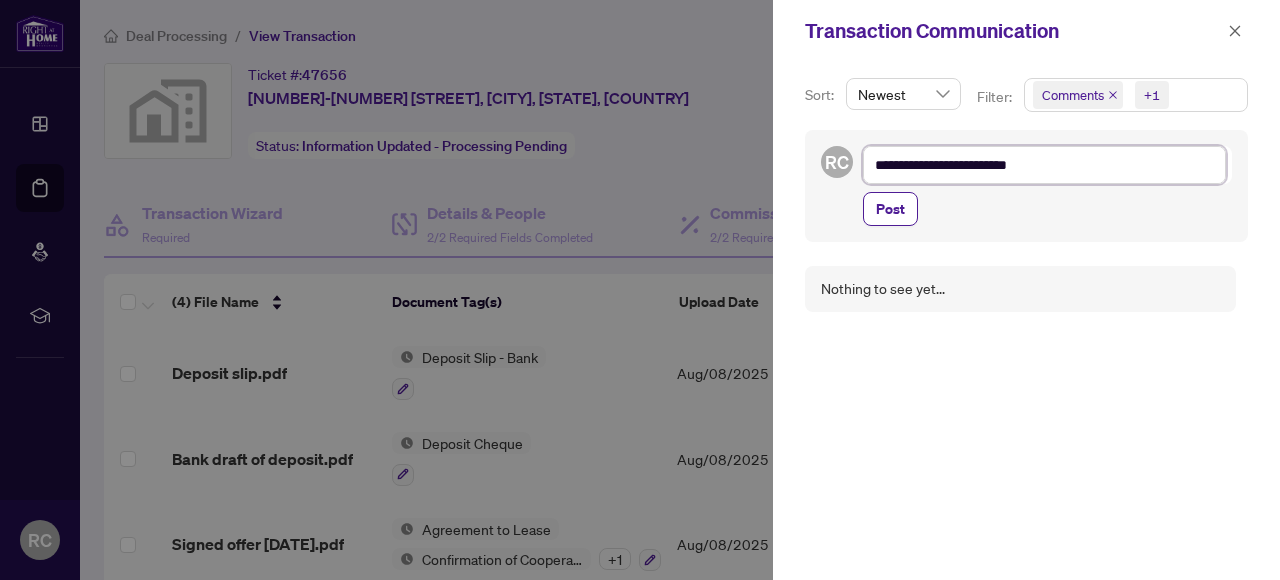 type on "**********" 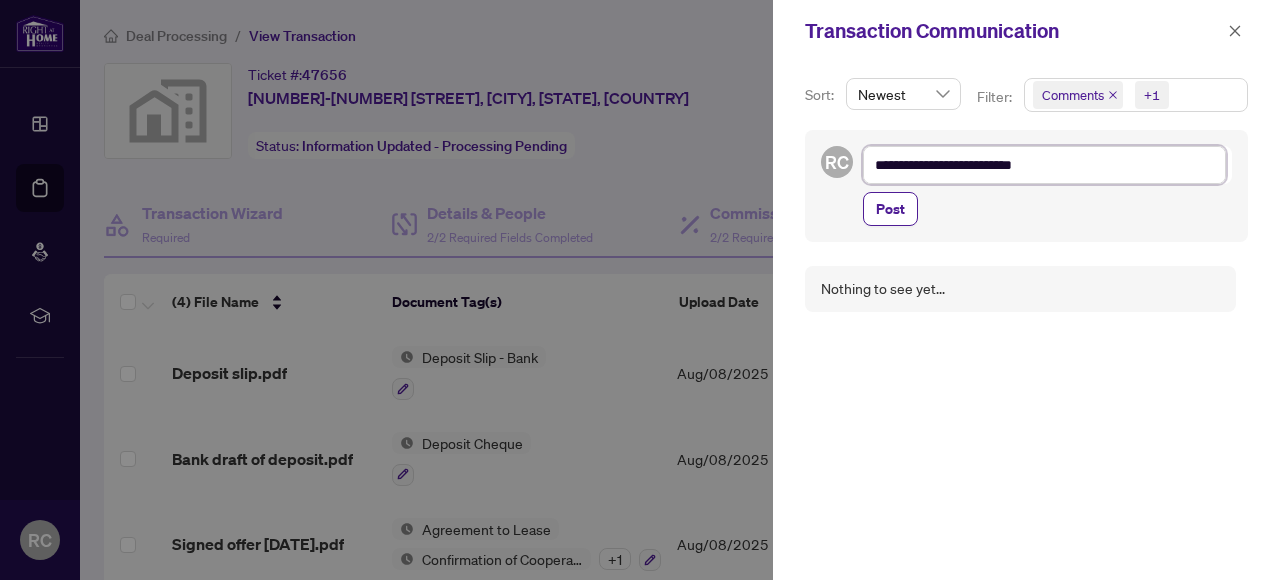 type on "**********" 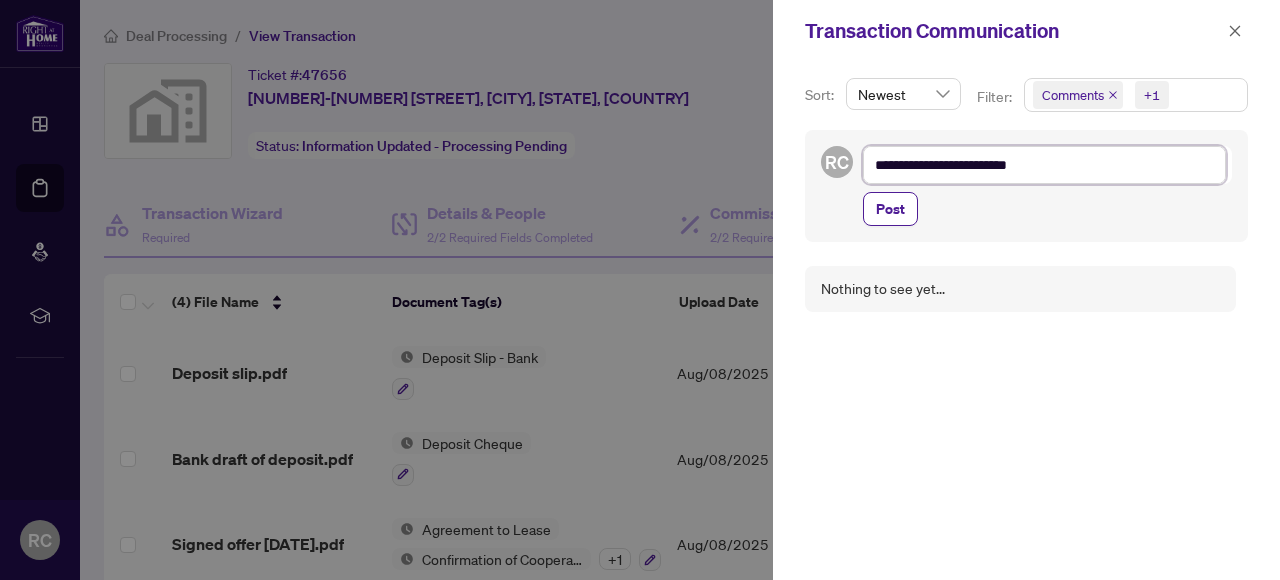 type on "**********" 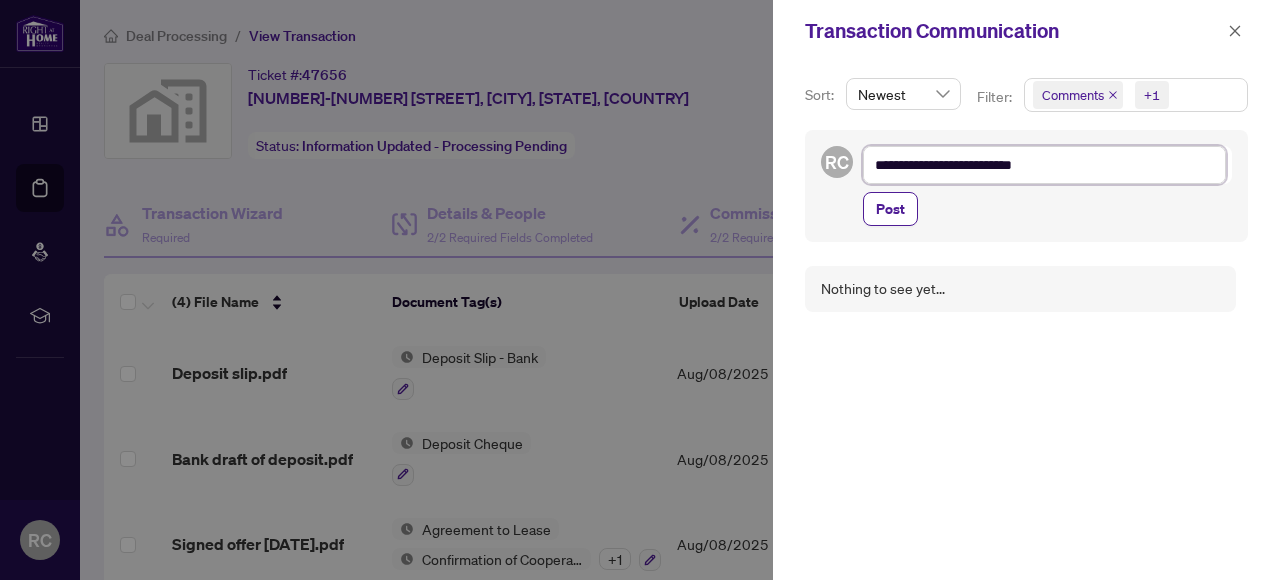 type on "**********" 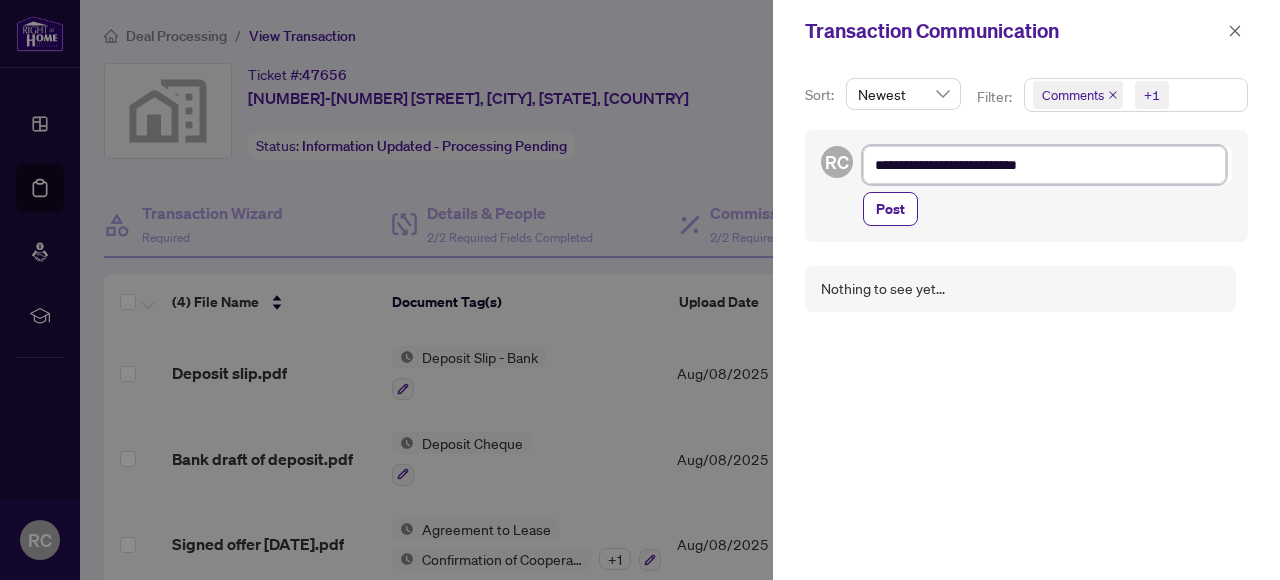 type on "**********" 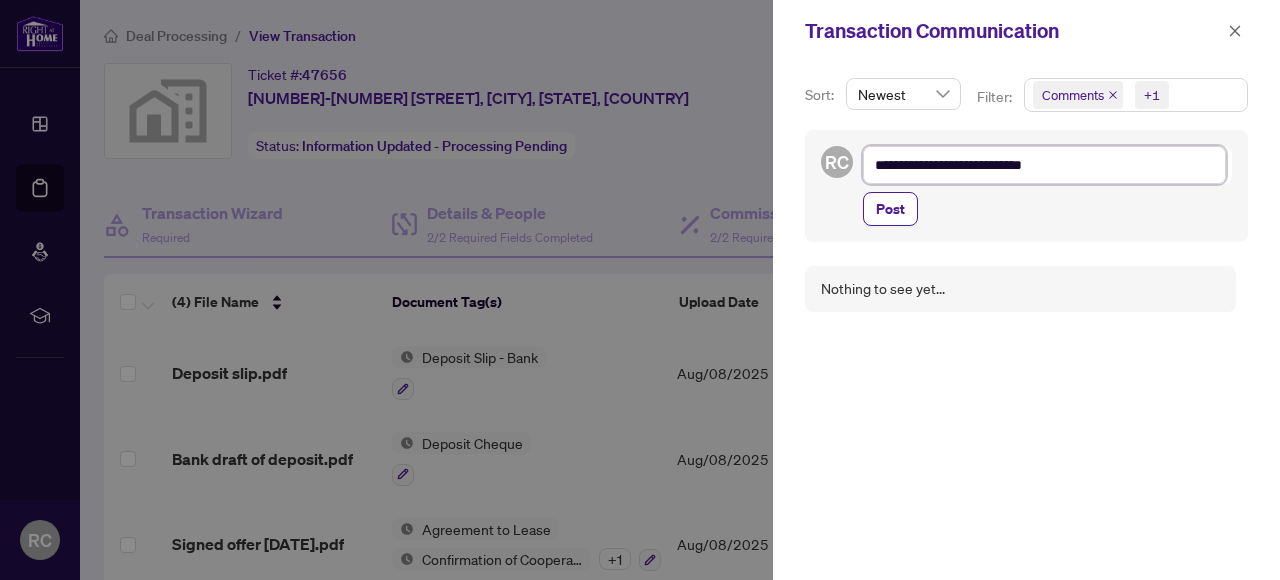 type on "**********" 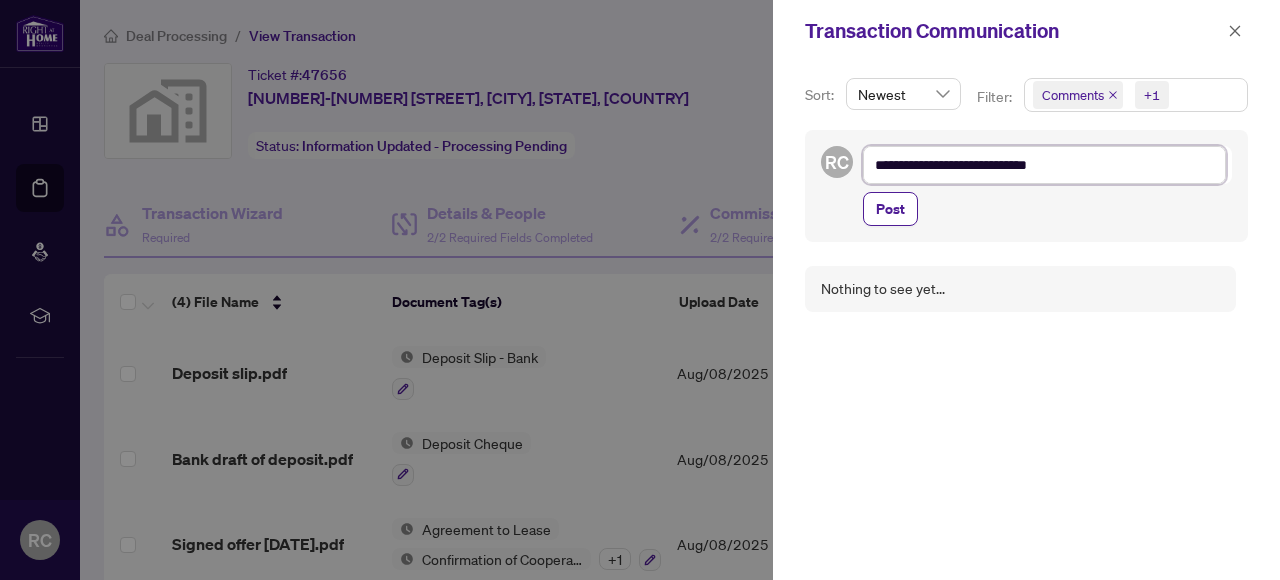 type on "**********" 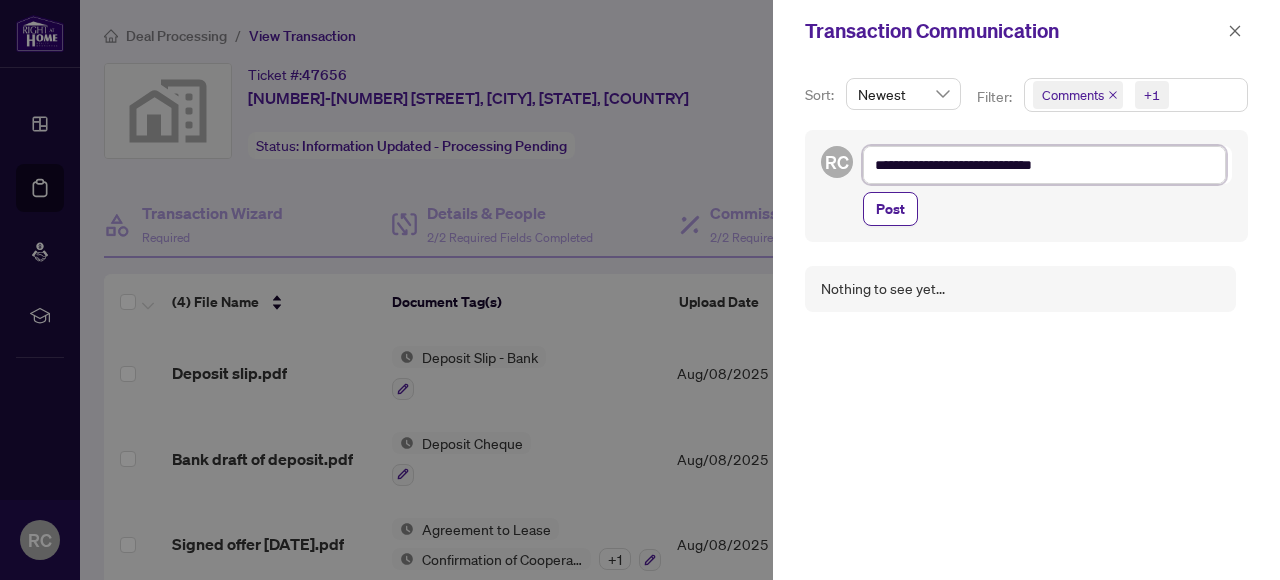 type on "**********" 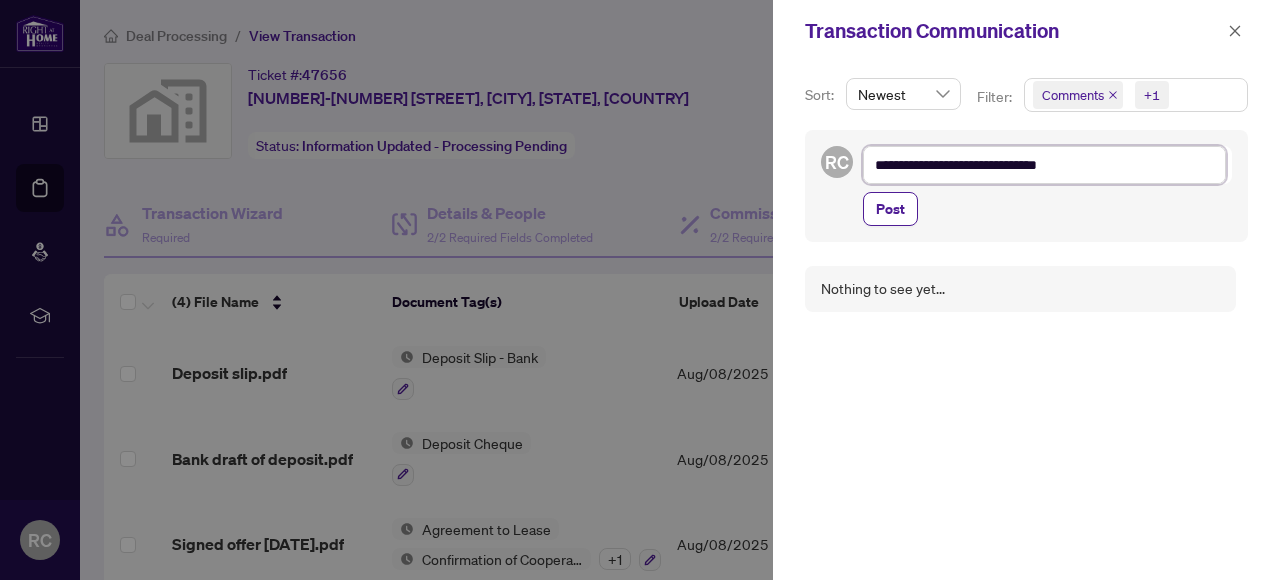 type on "**********" 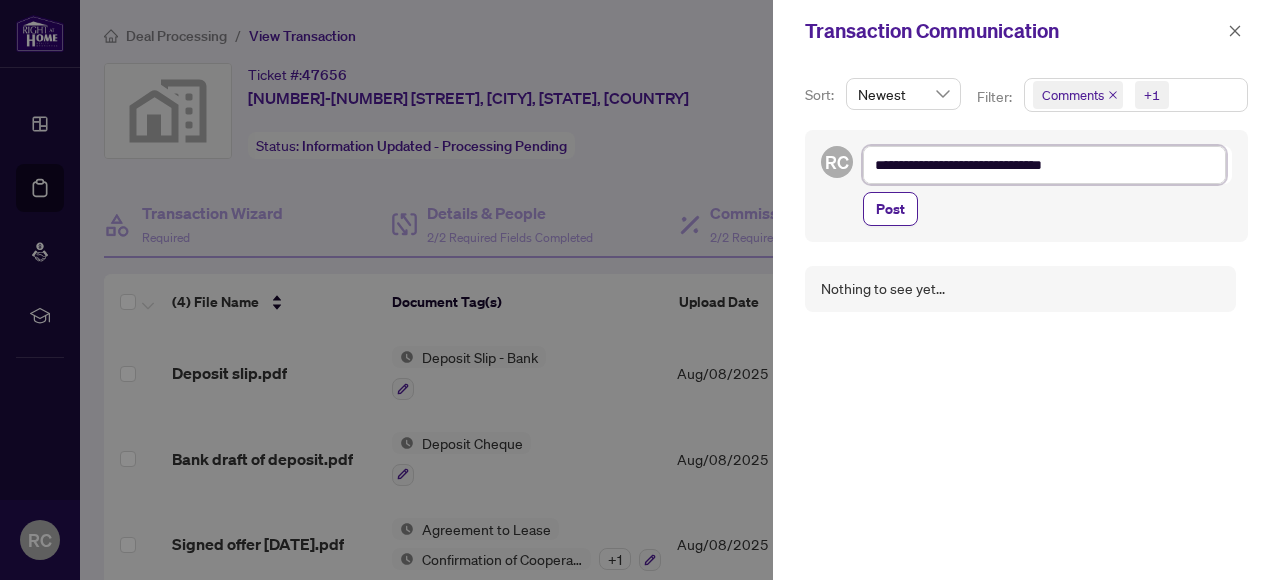 type on "**********" 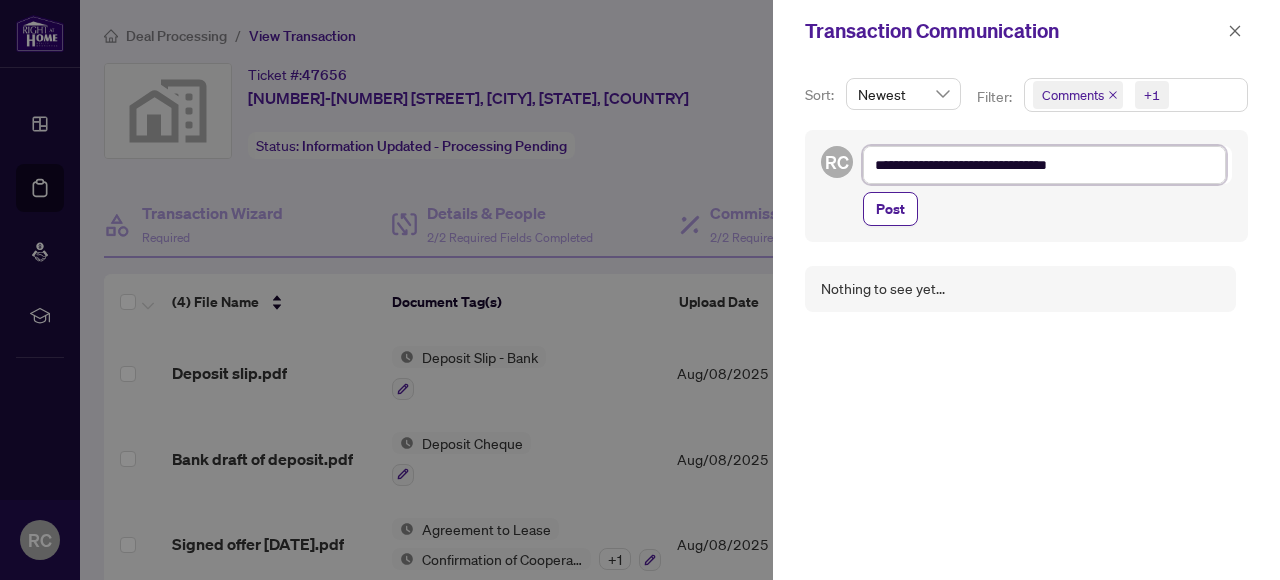 type on "**********" 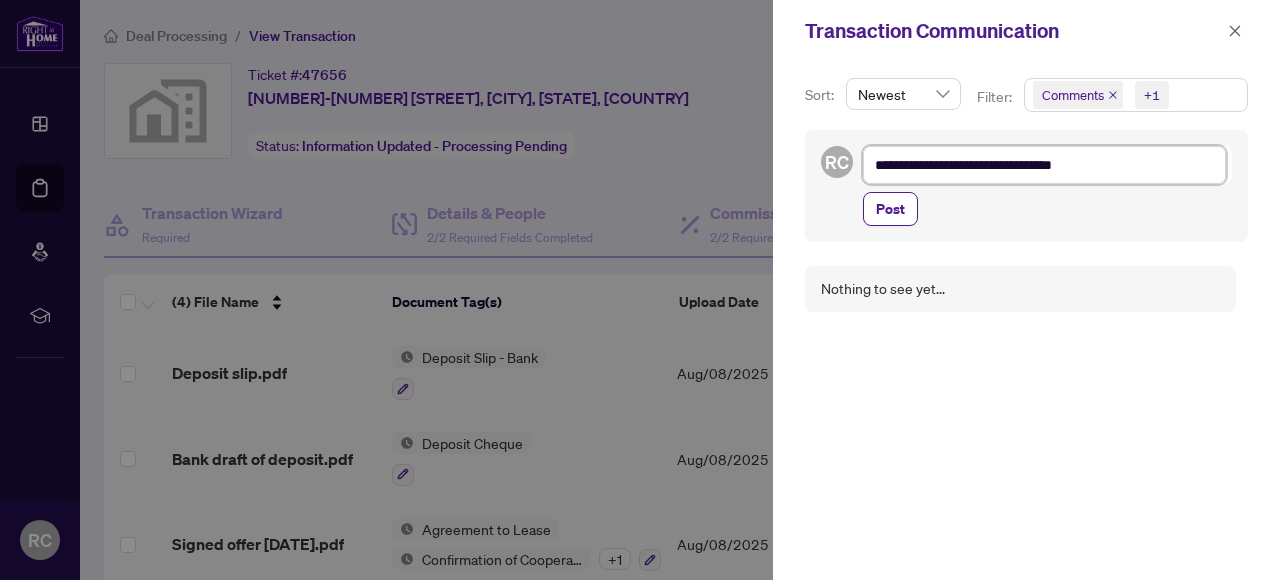 type on "**********" 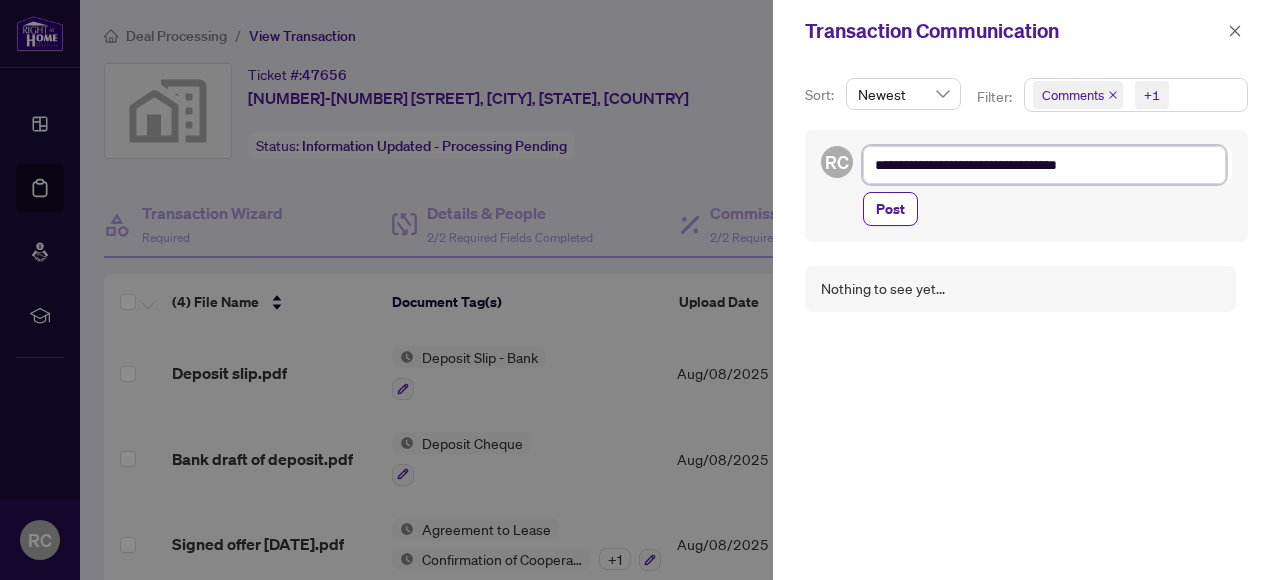 type on "**********" 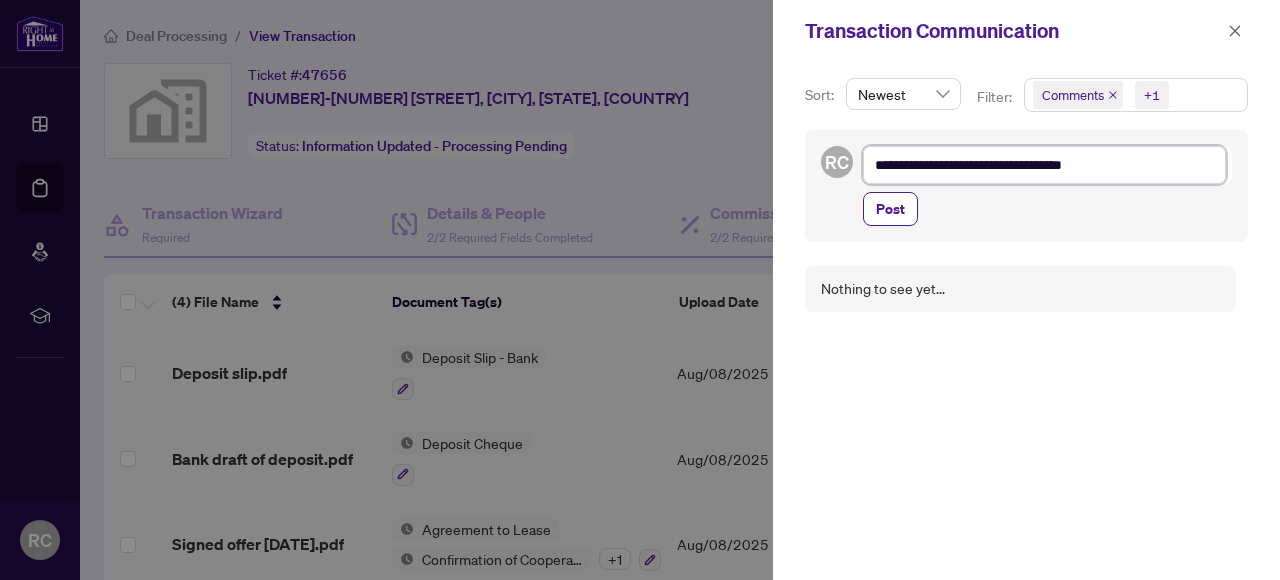type on "**********" 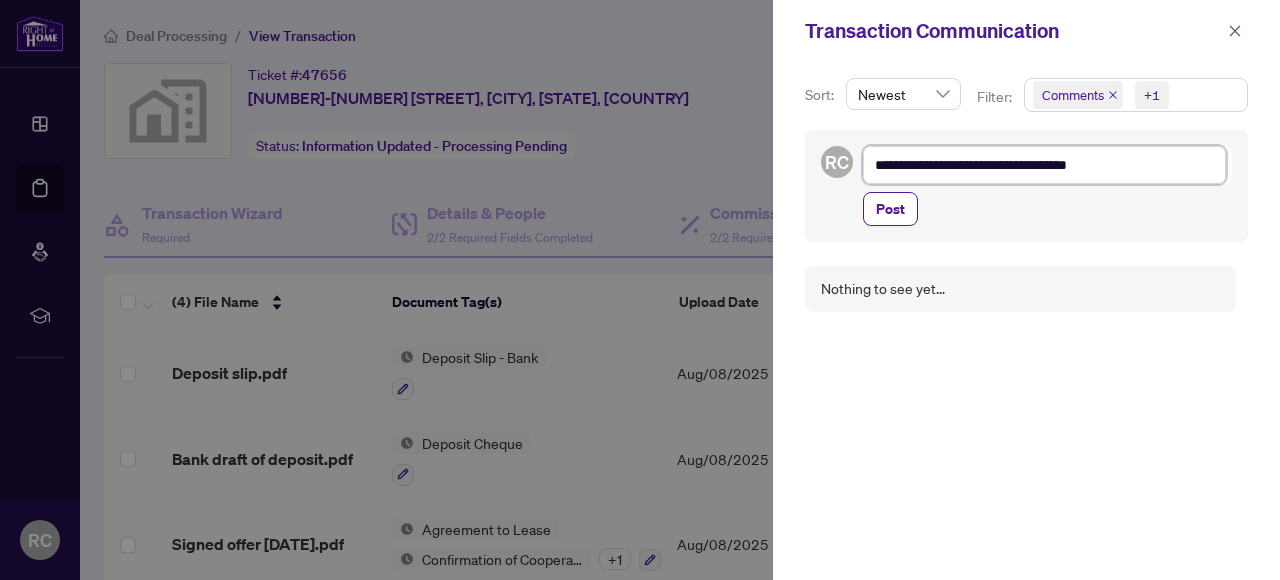 type on "**********" 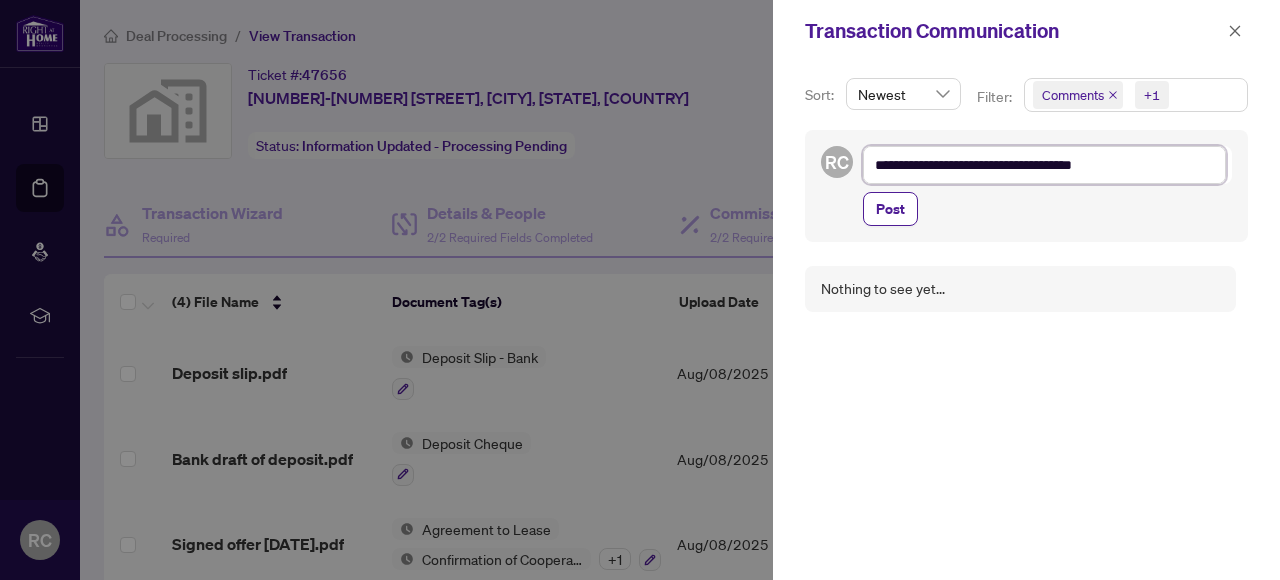 type on "**********" 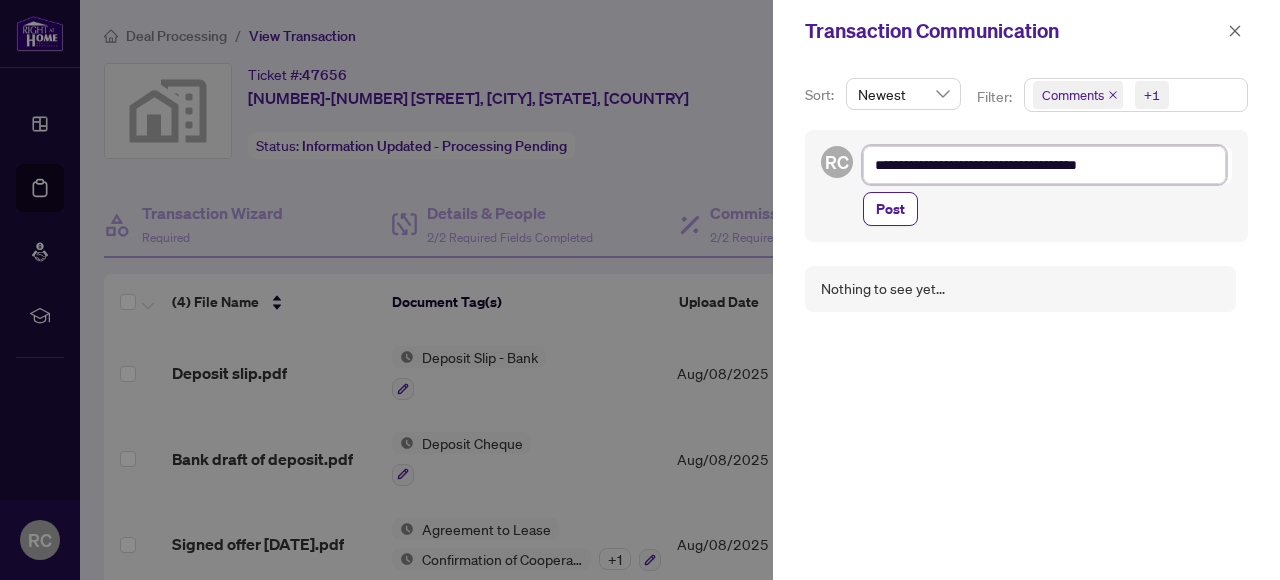 type on "**********" 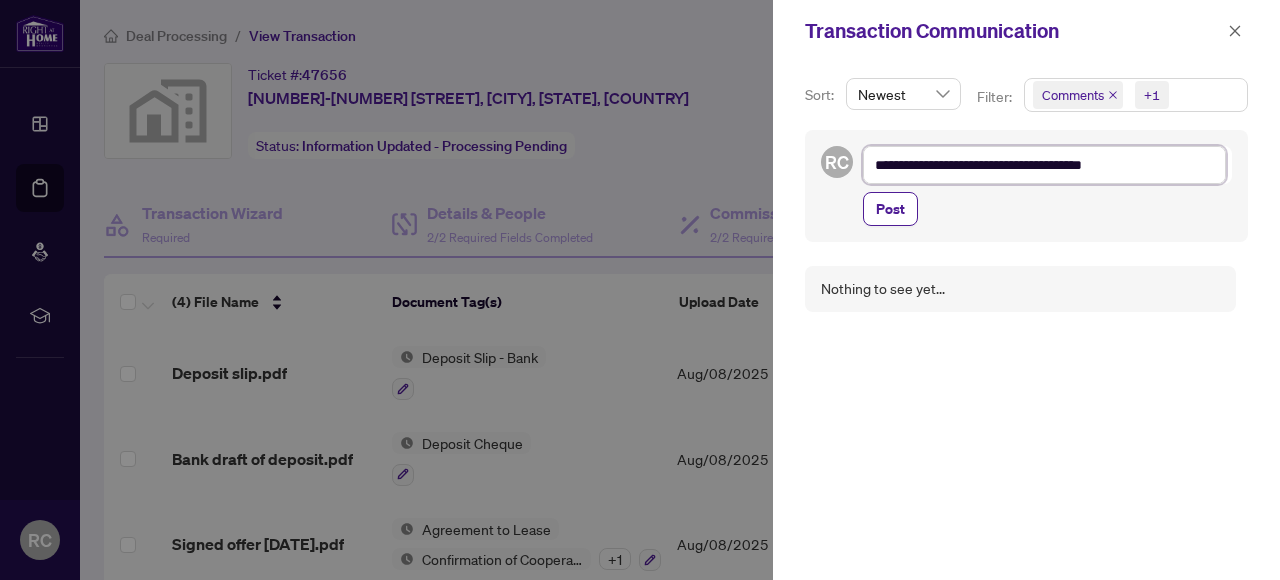 type on "**********" 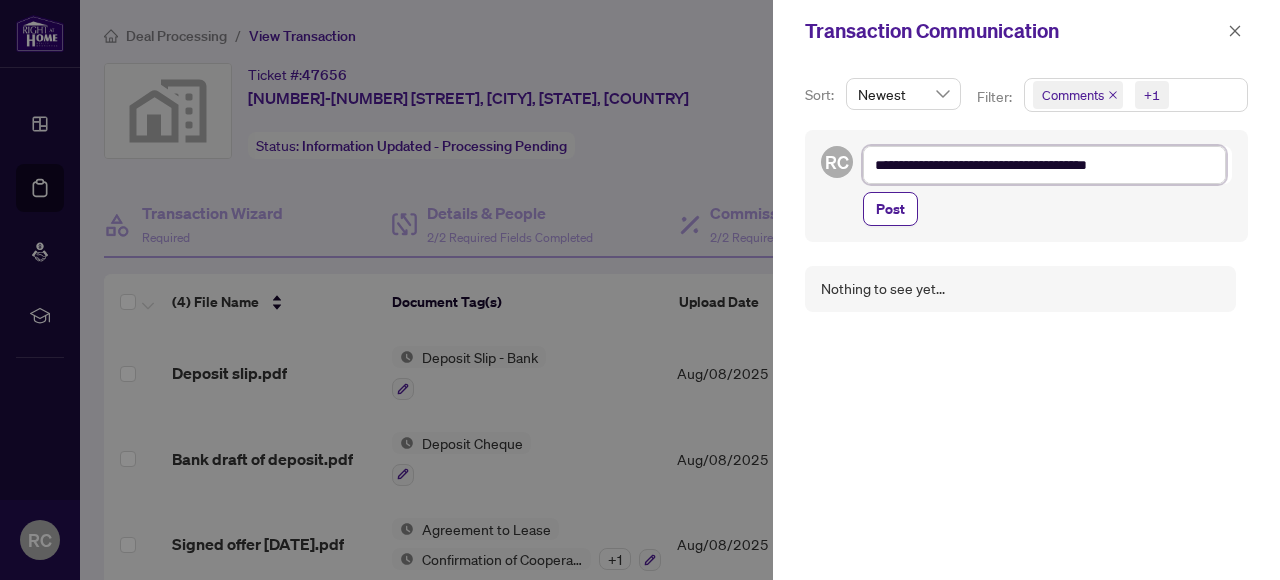 type on "**********" 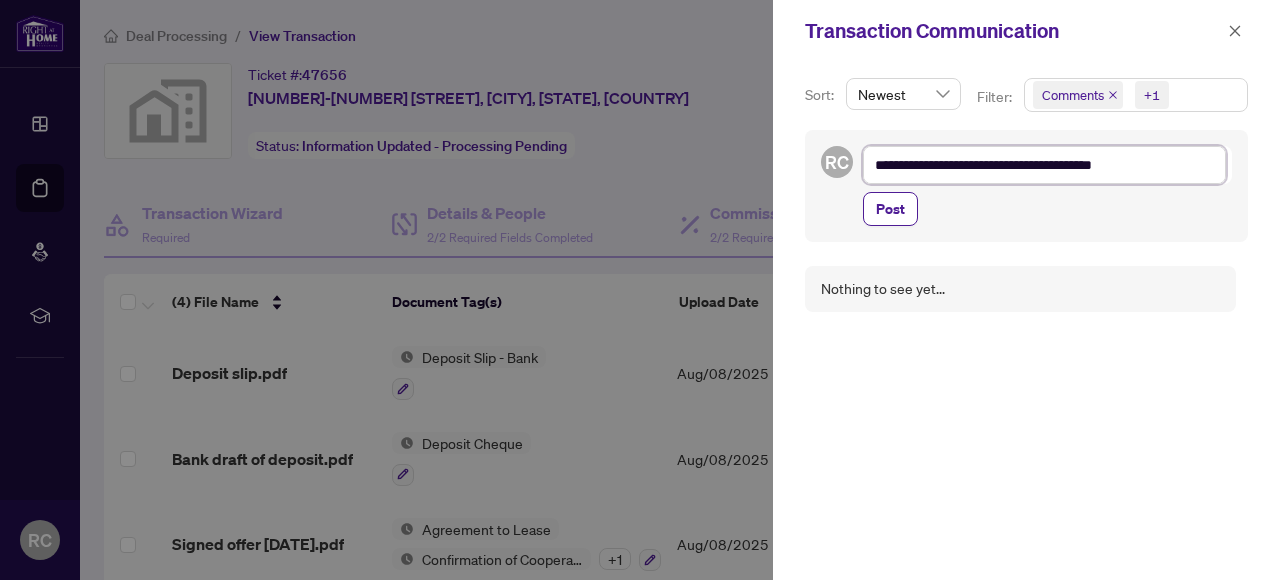 type on "**********" 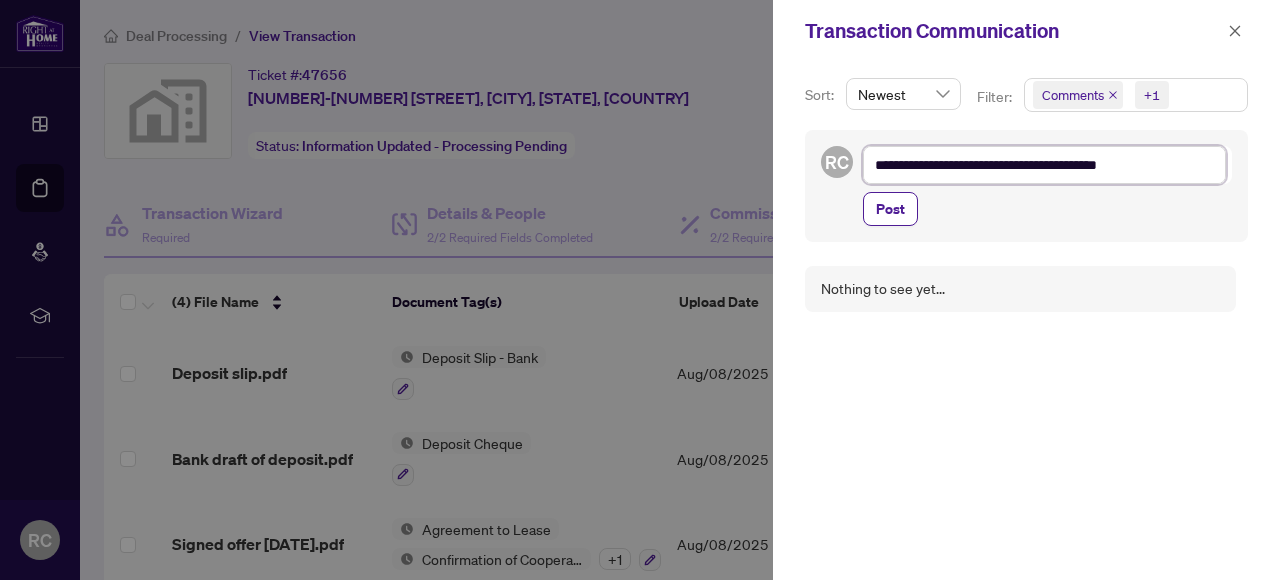 type on "**********" 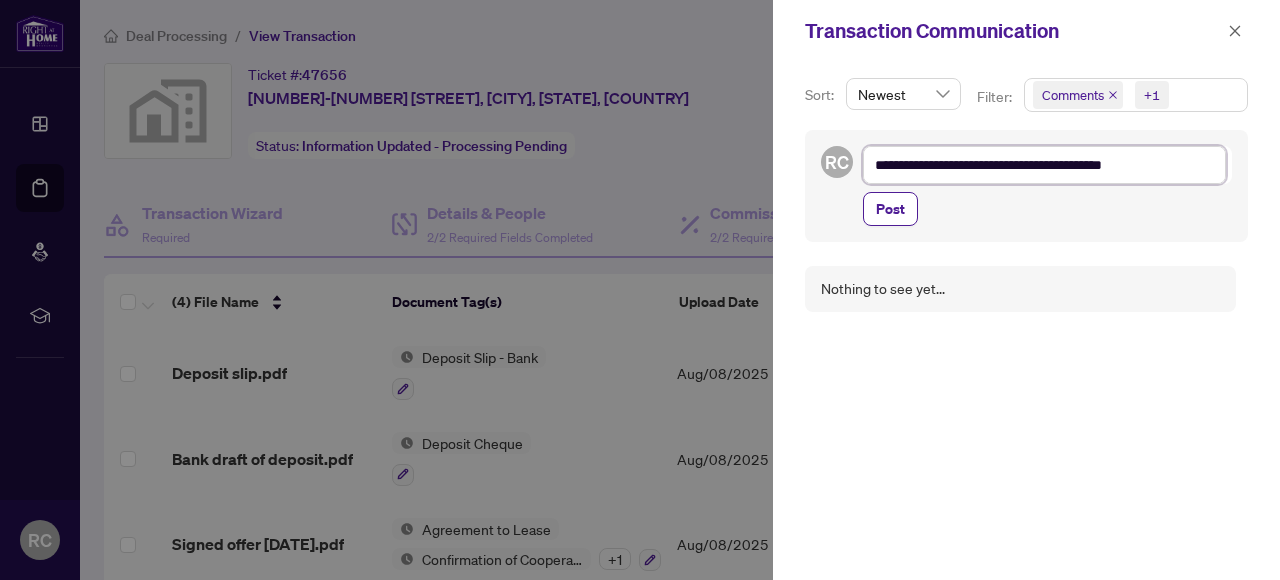 type on "**********" 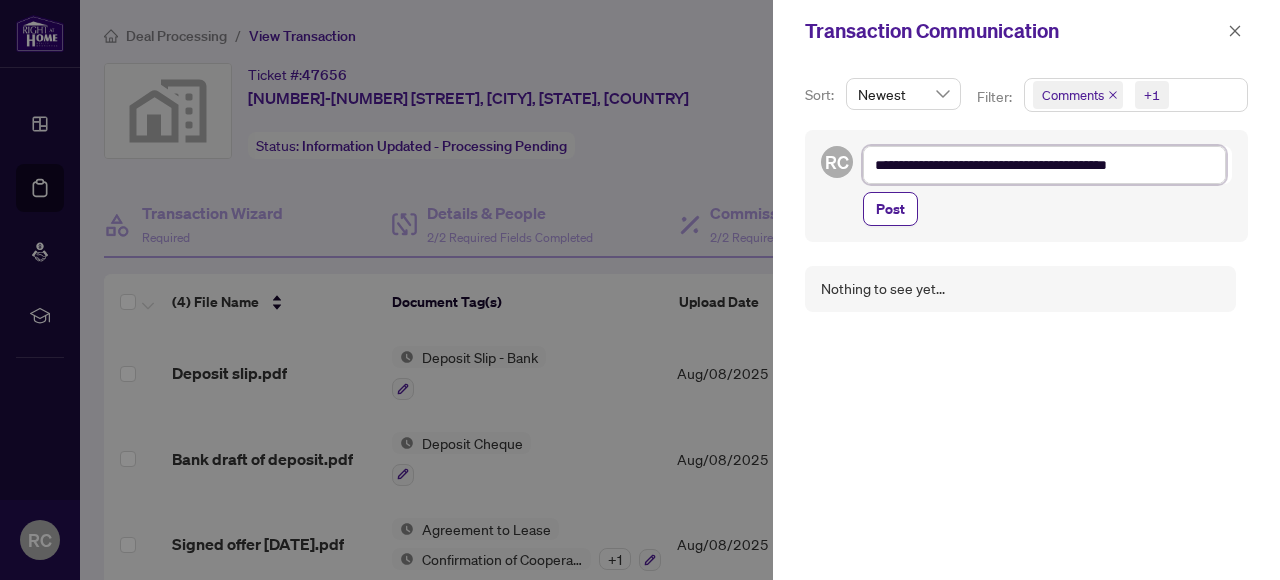 type on "**********" 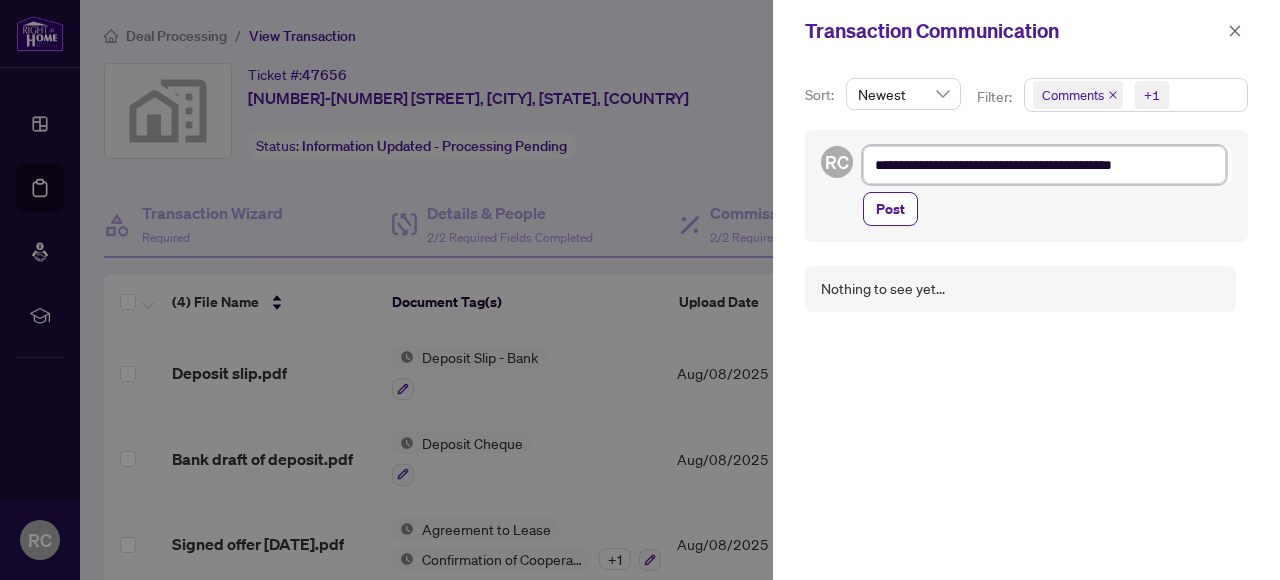 type on "**********" 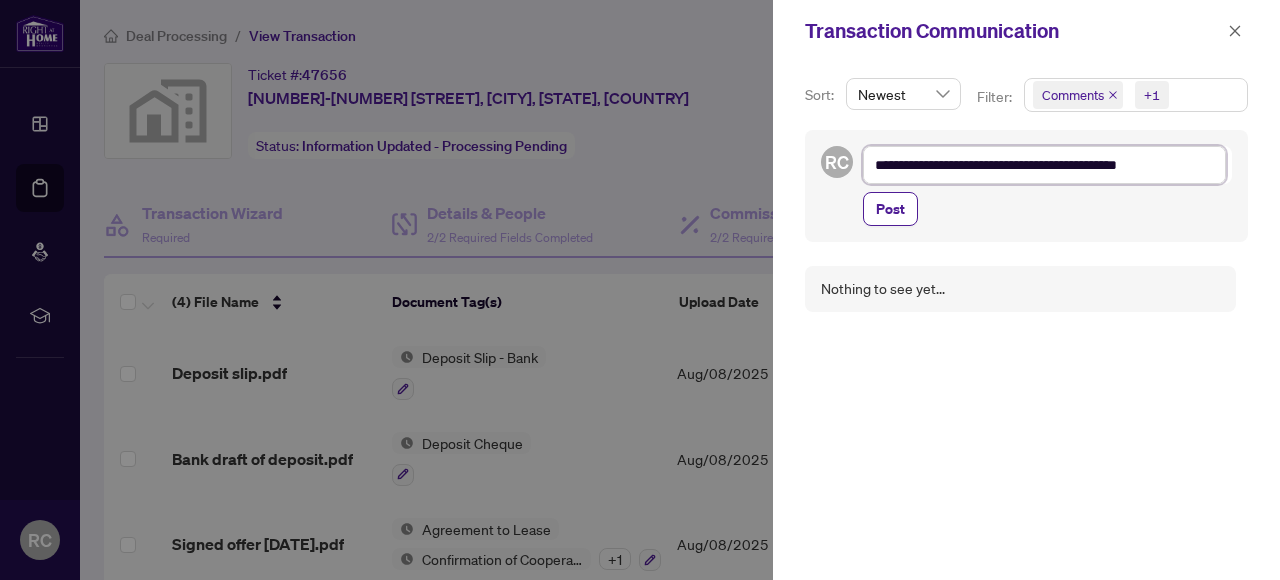 type on "**********" 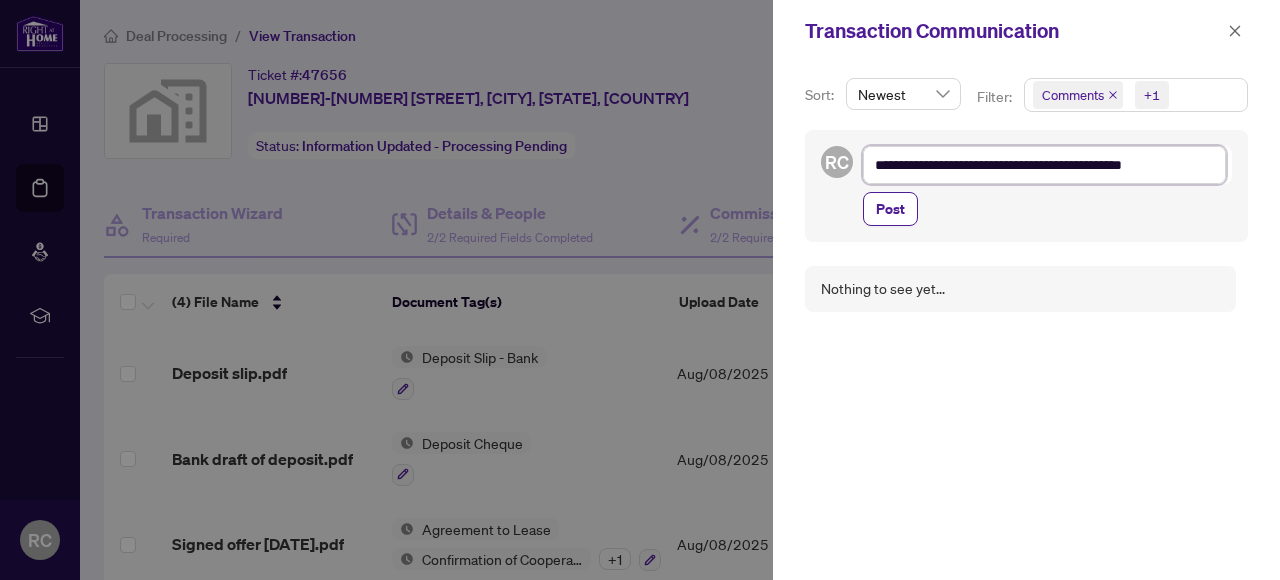 type on "**********" 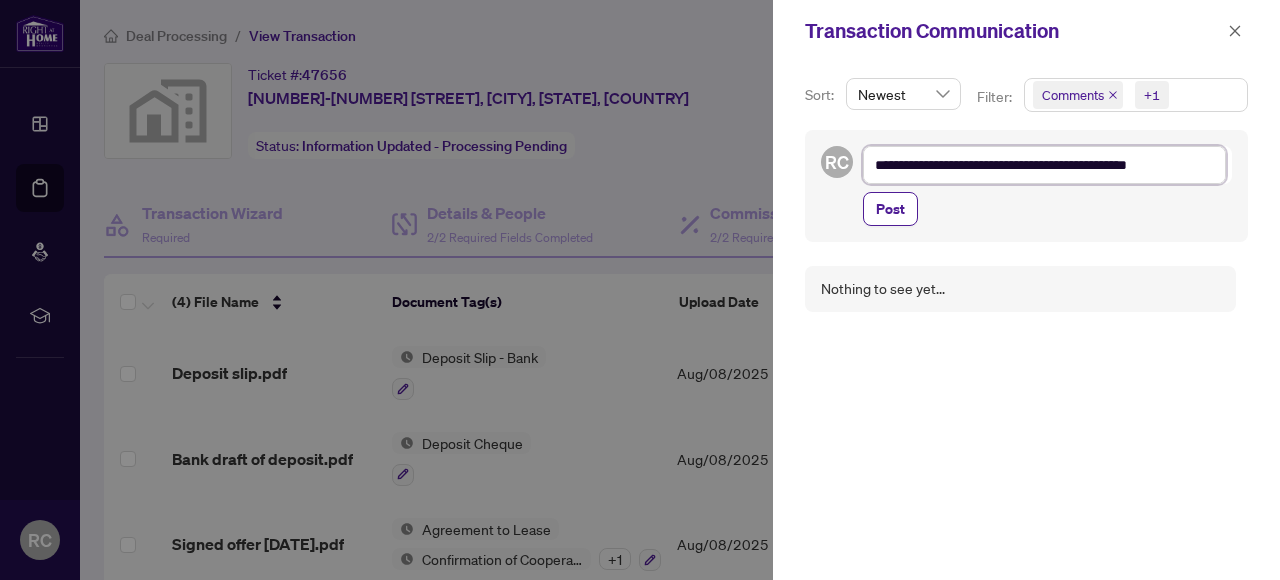 type on "**********" 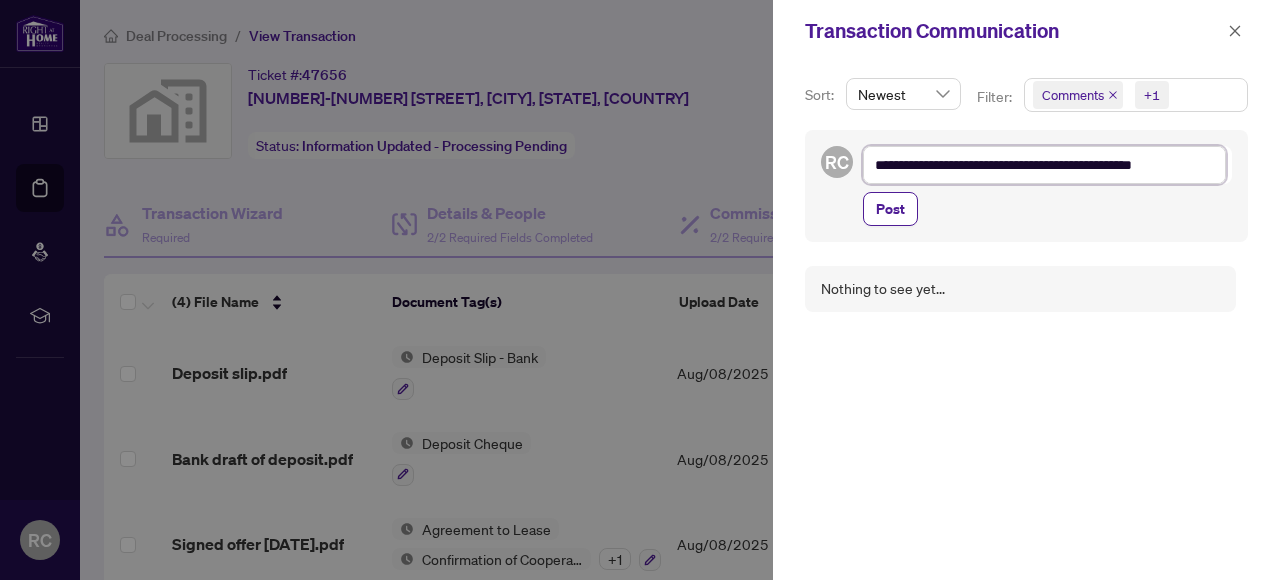 type on "**********" 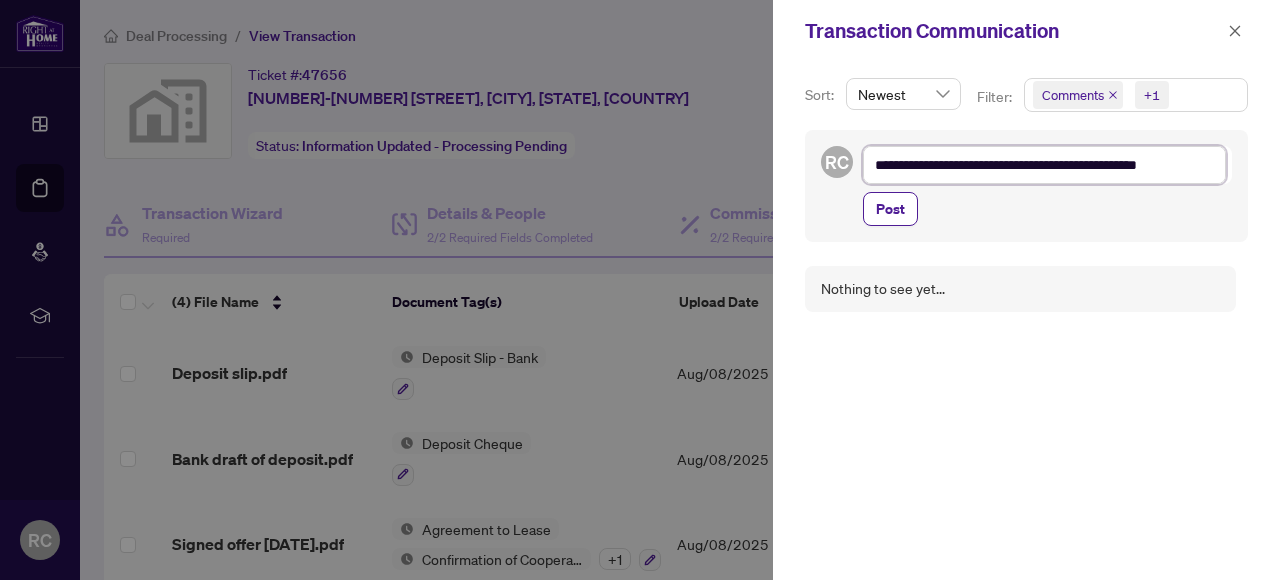 type on "**********" 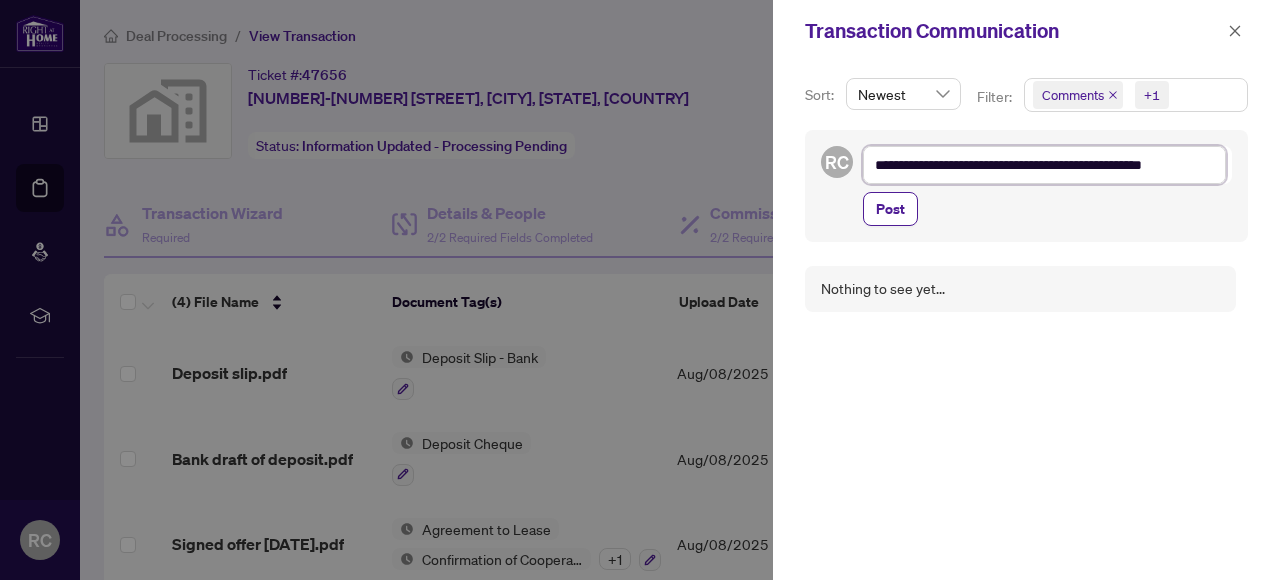 type on "**********" 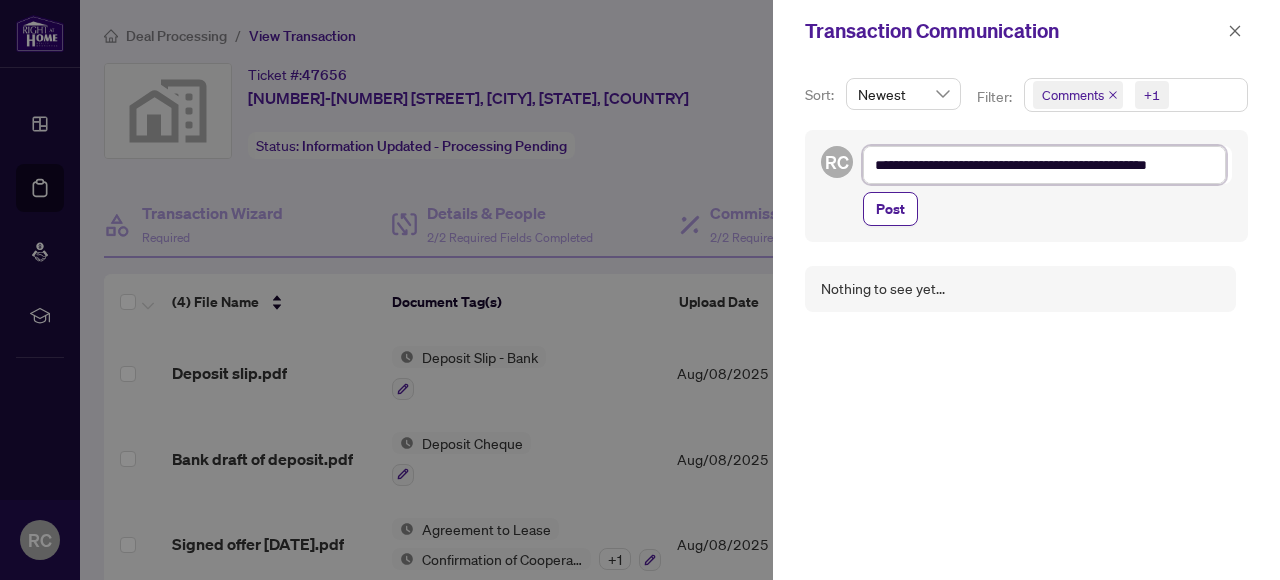 type on "**********" 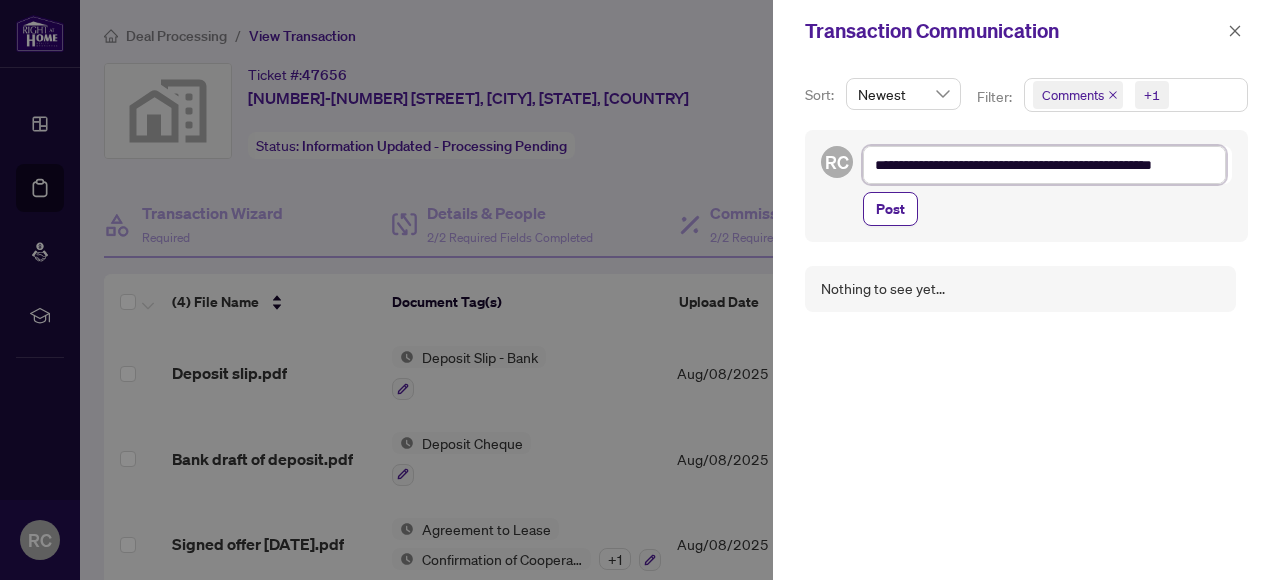 type on "**********" 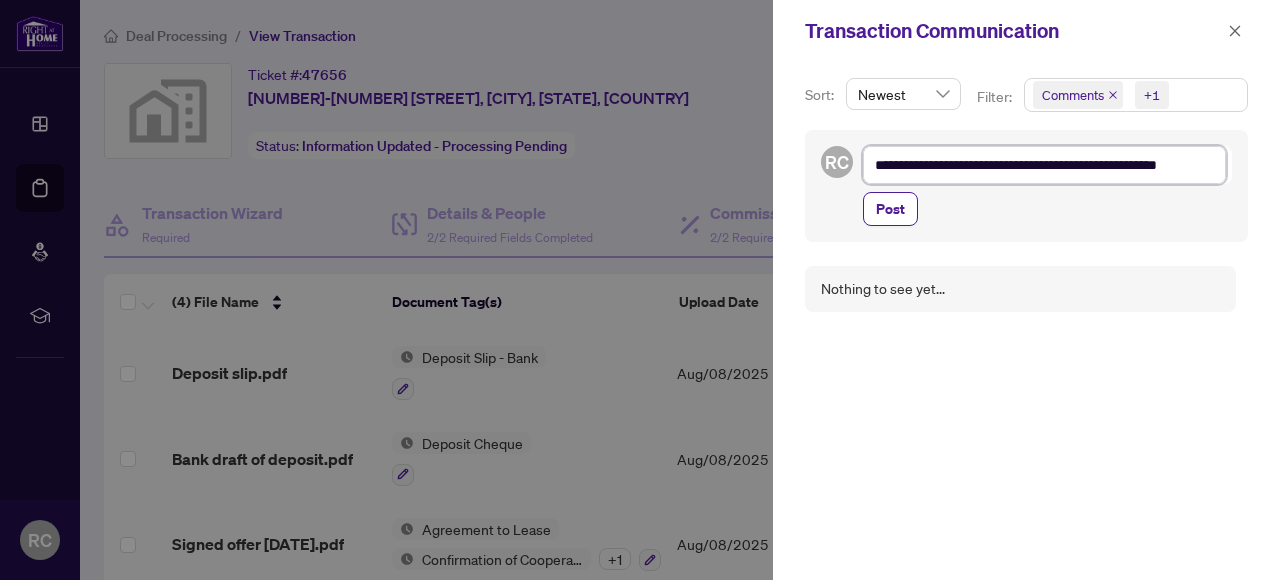 scroll, scrollTop: 6, scrollLeft: 0, axis: vertical 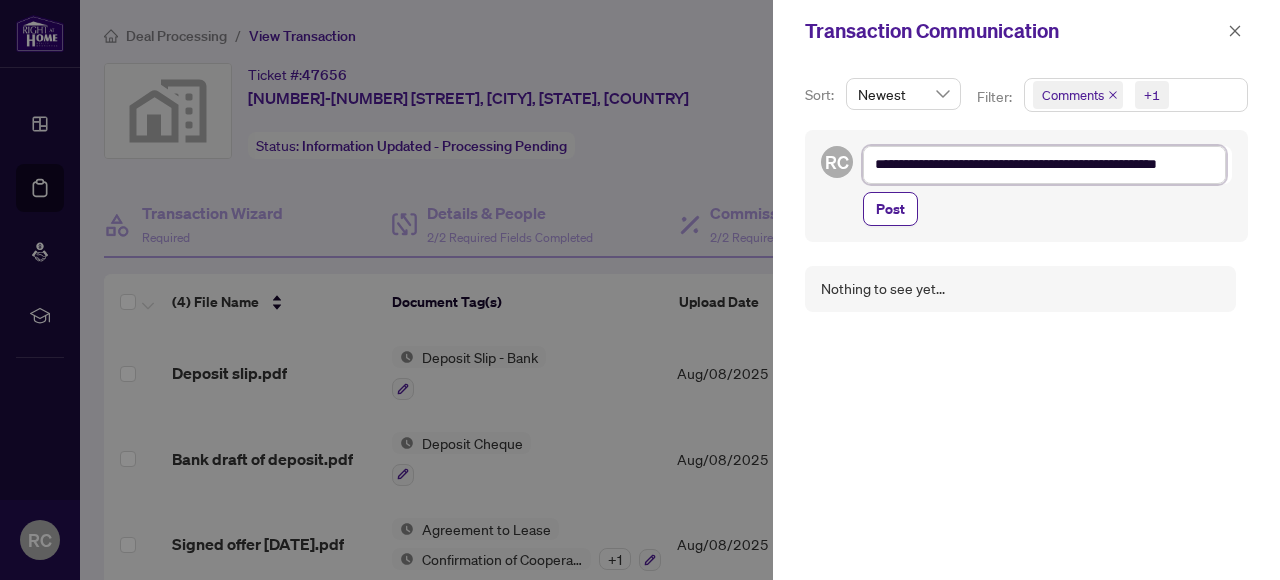 type on "**********" 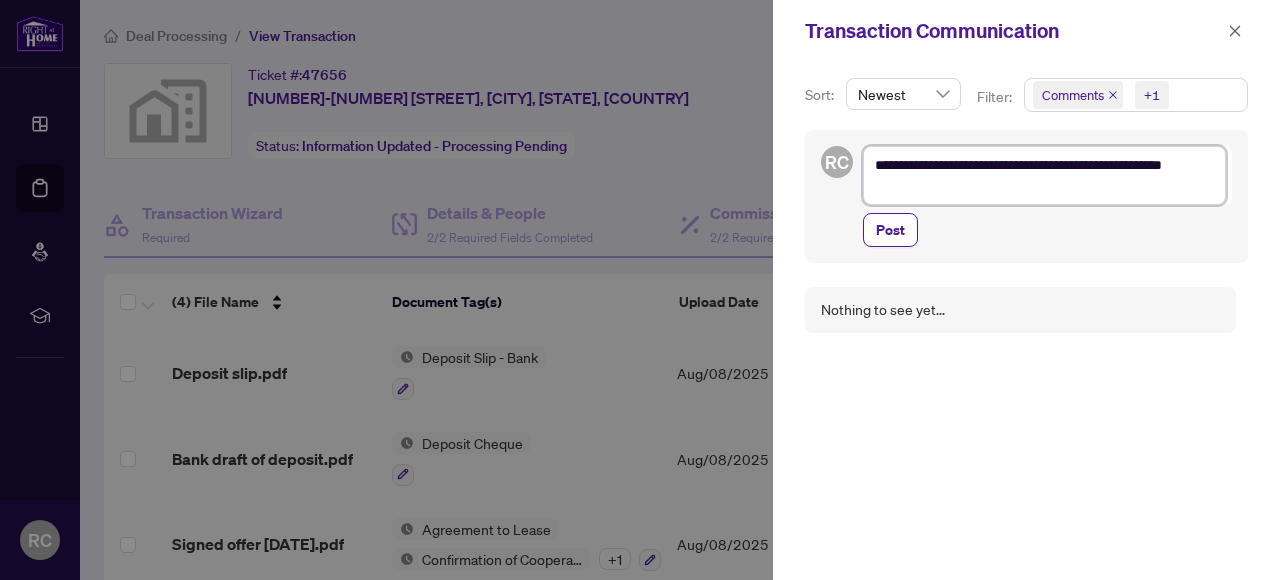 type on "**********" 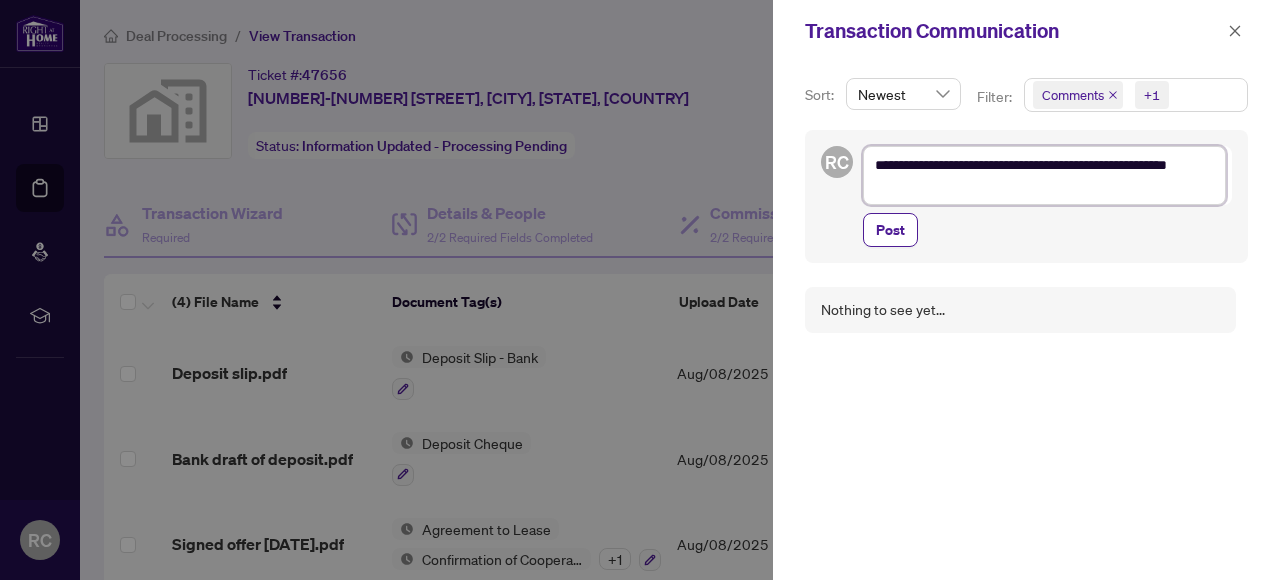 scroll, scrollTop: 0, scrollLeft: 0, axis: both 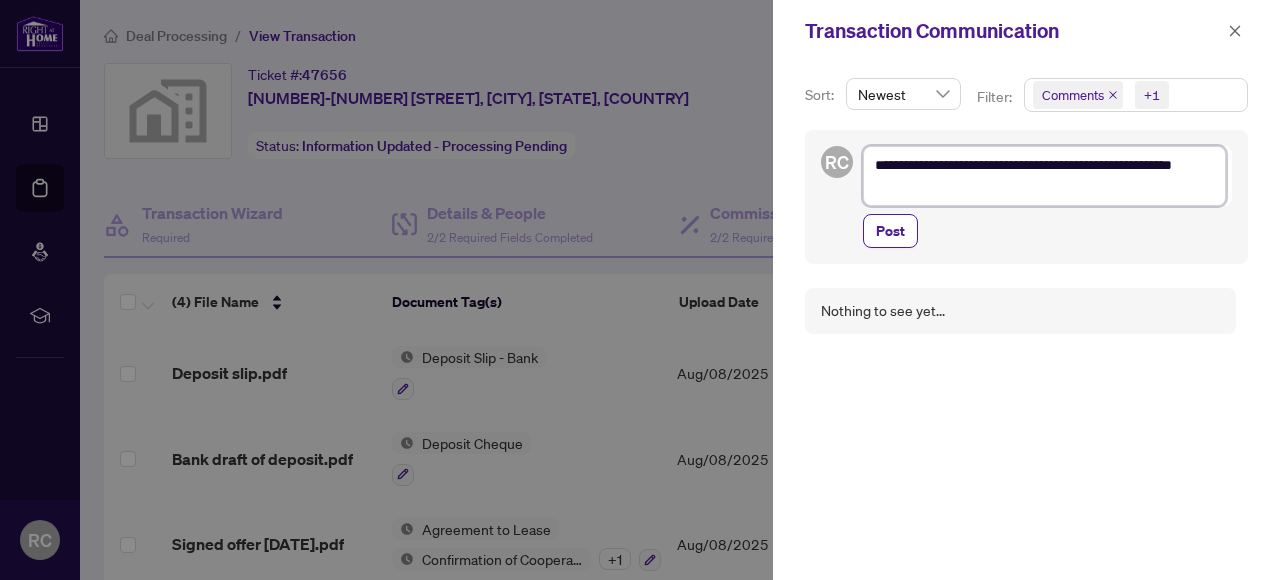 type on "**********" 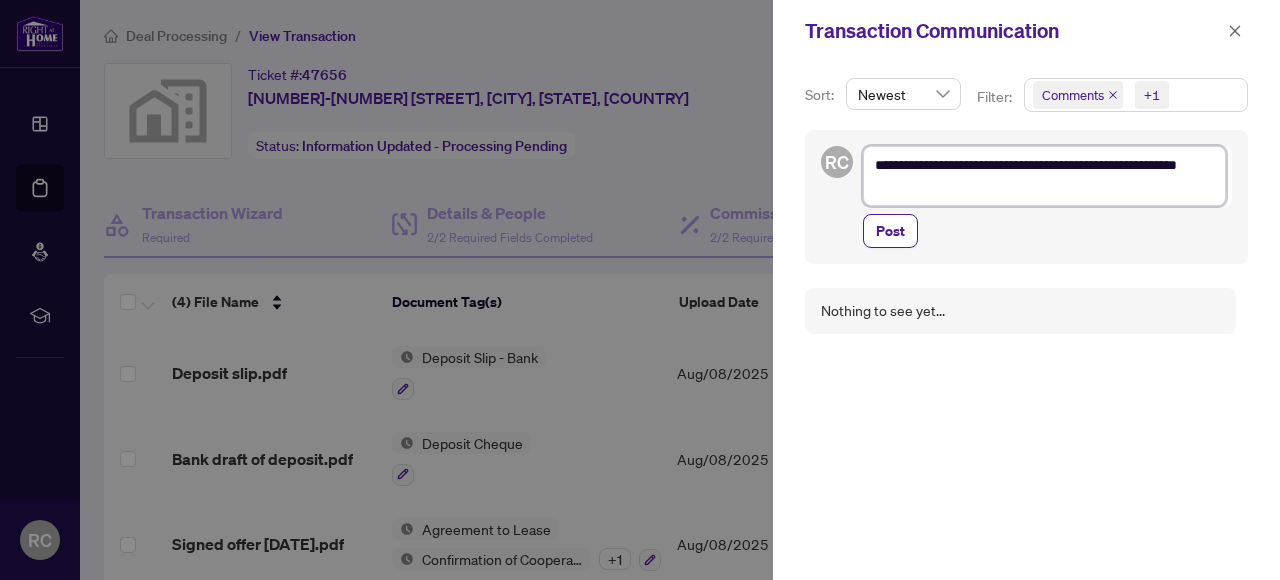 type on "**********" 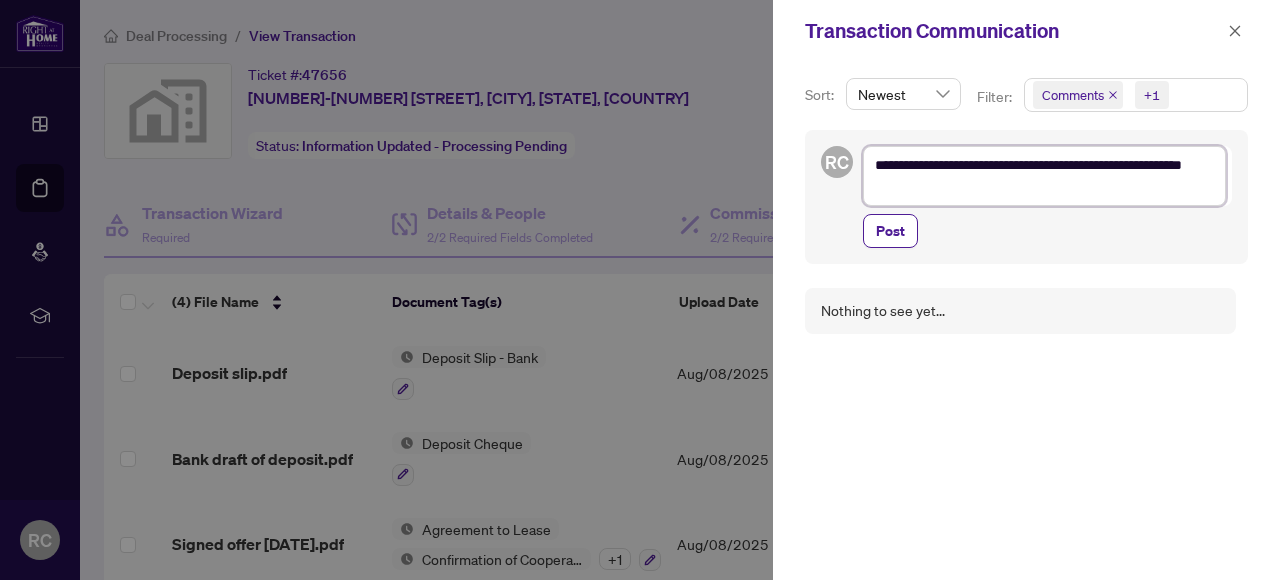 type on "**********" 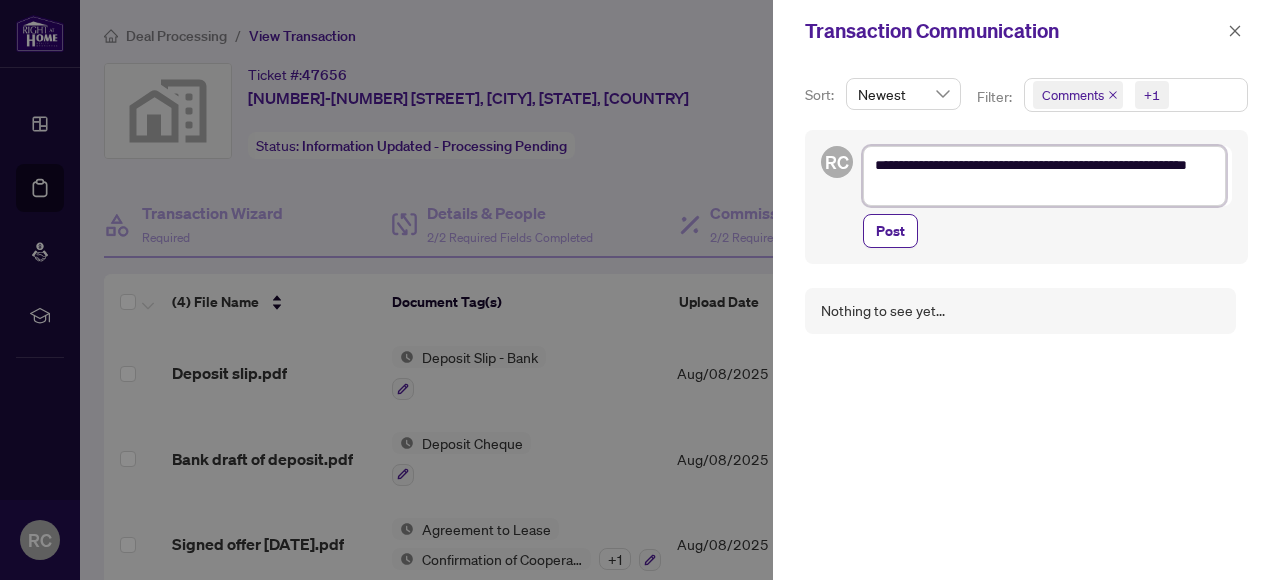 type on "**********" 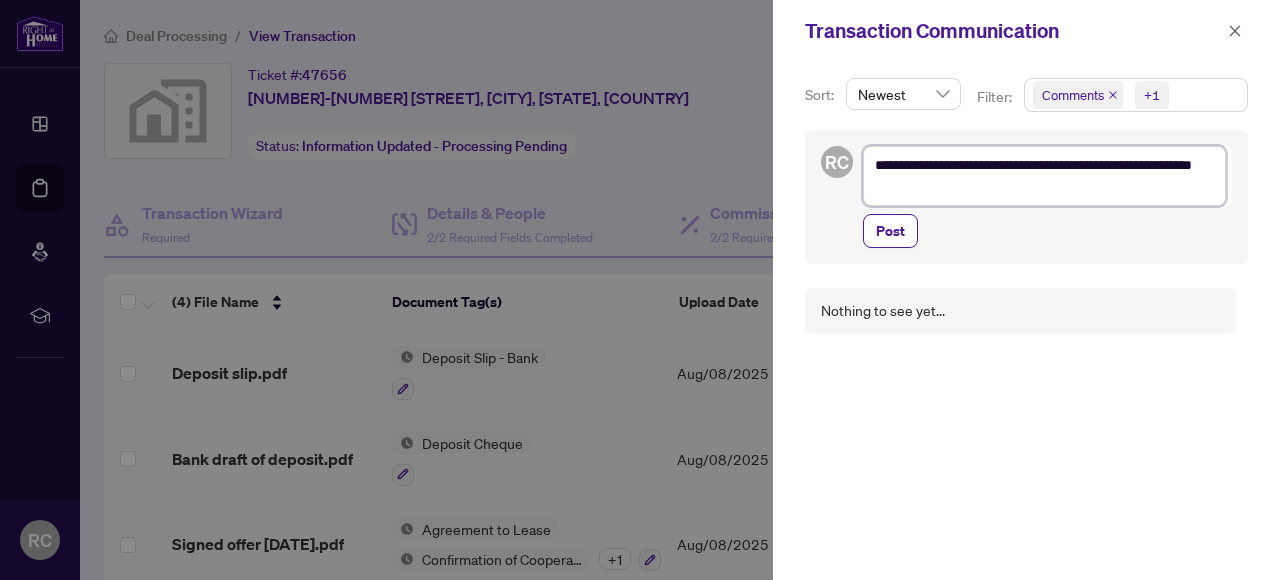 type on "**********" 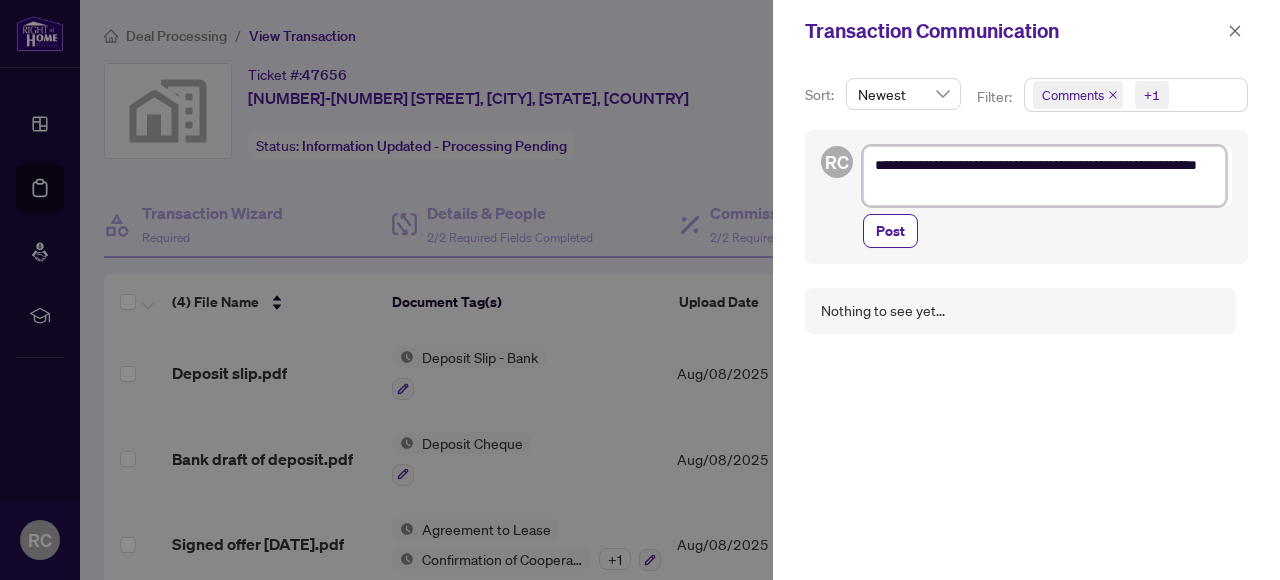 type on "**********" 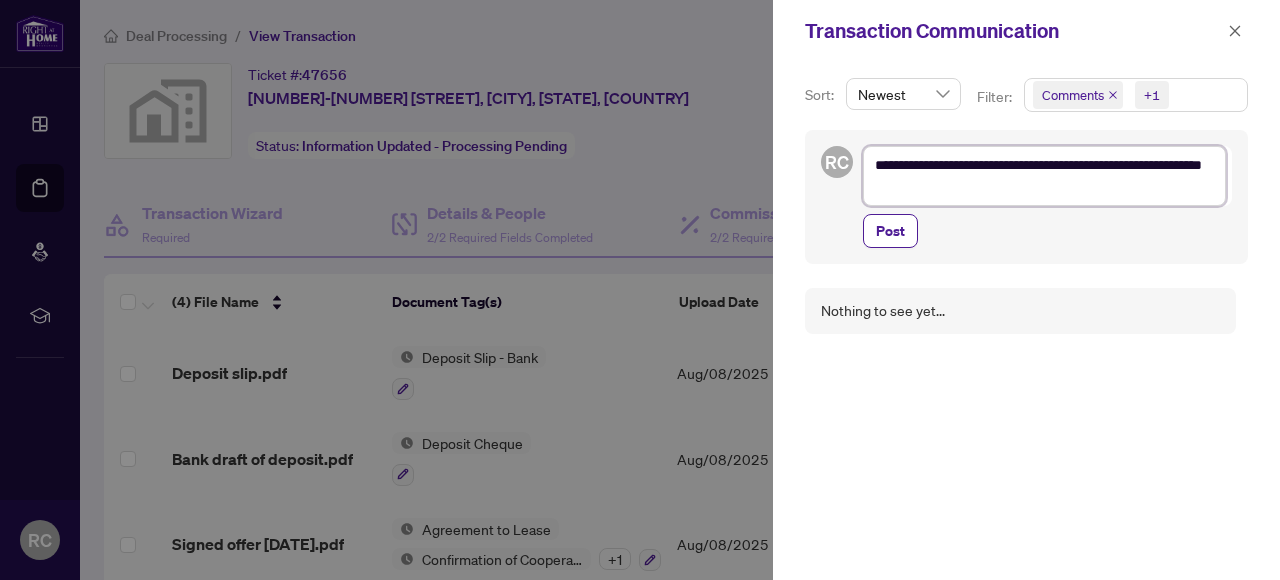 type on "**********" 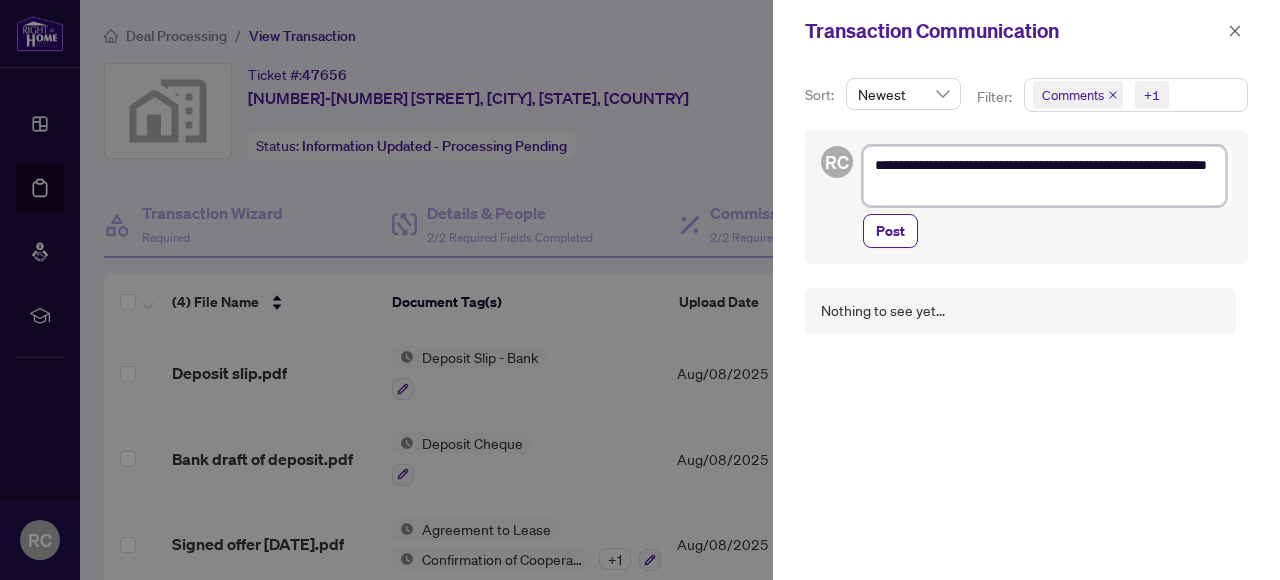 type on "**********" 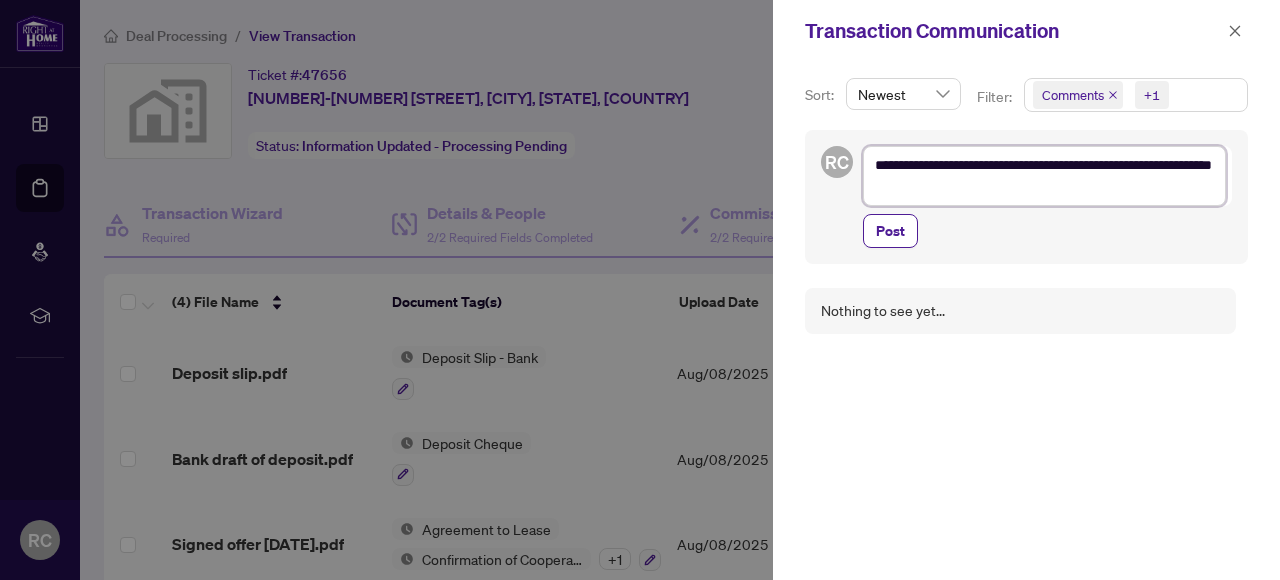 type on "**********" 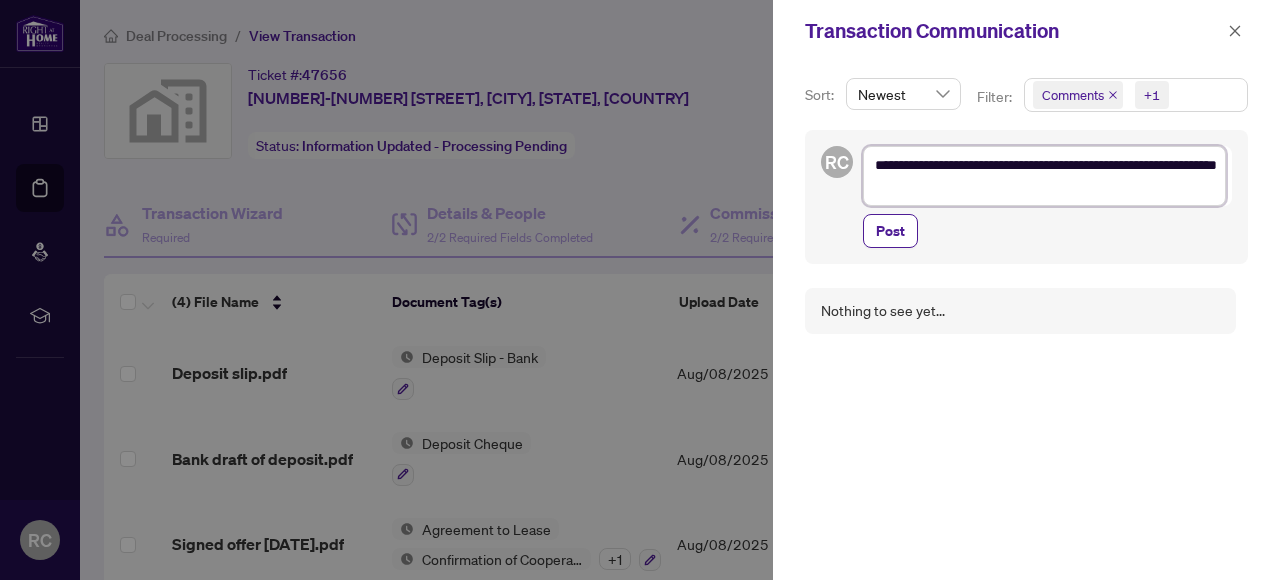 type on "**********" 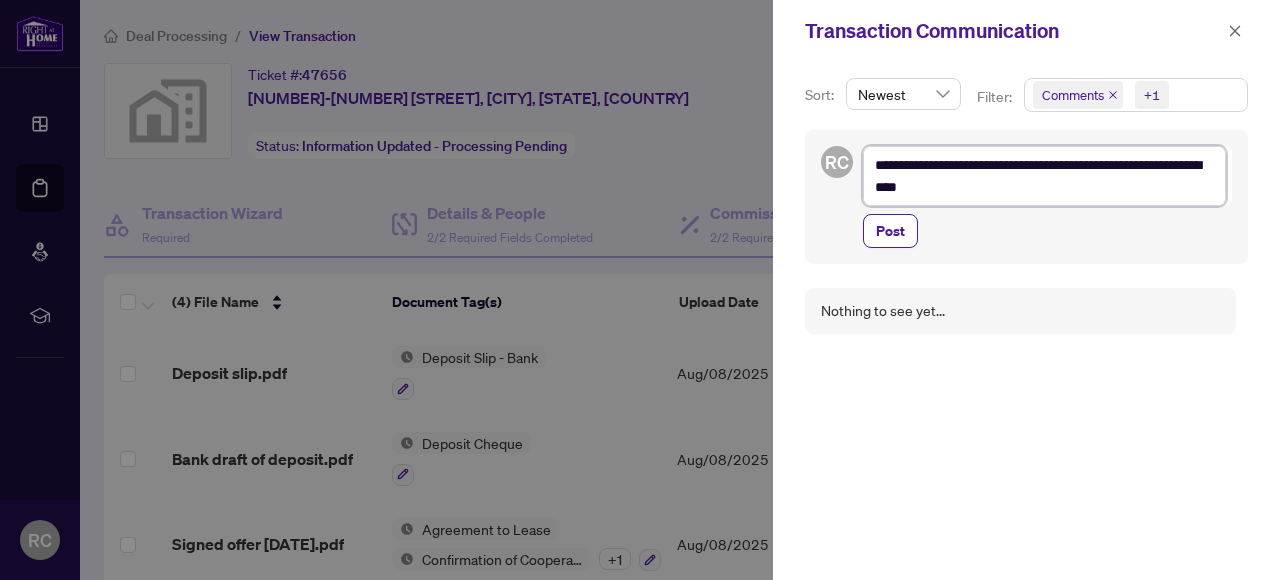 type on "**********" 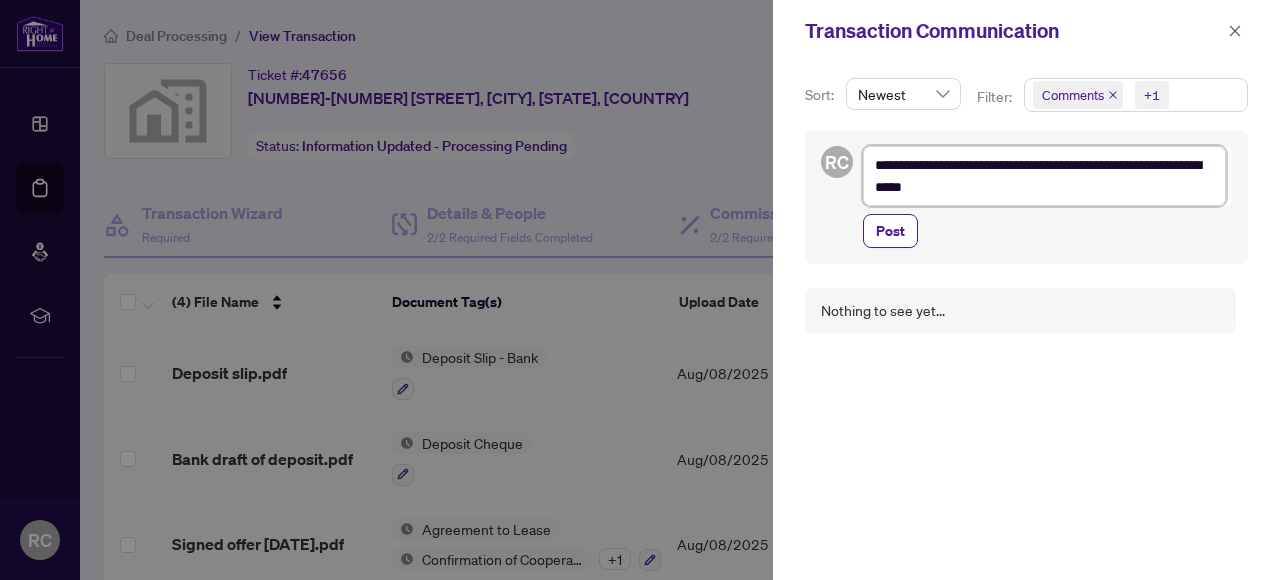 type on "**********" 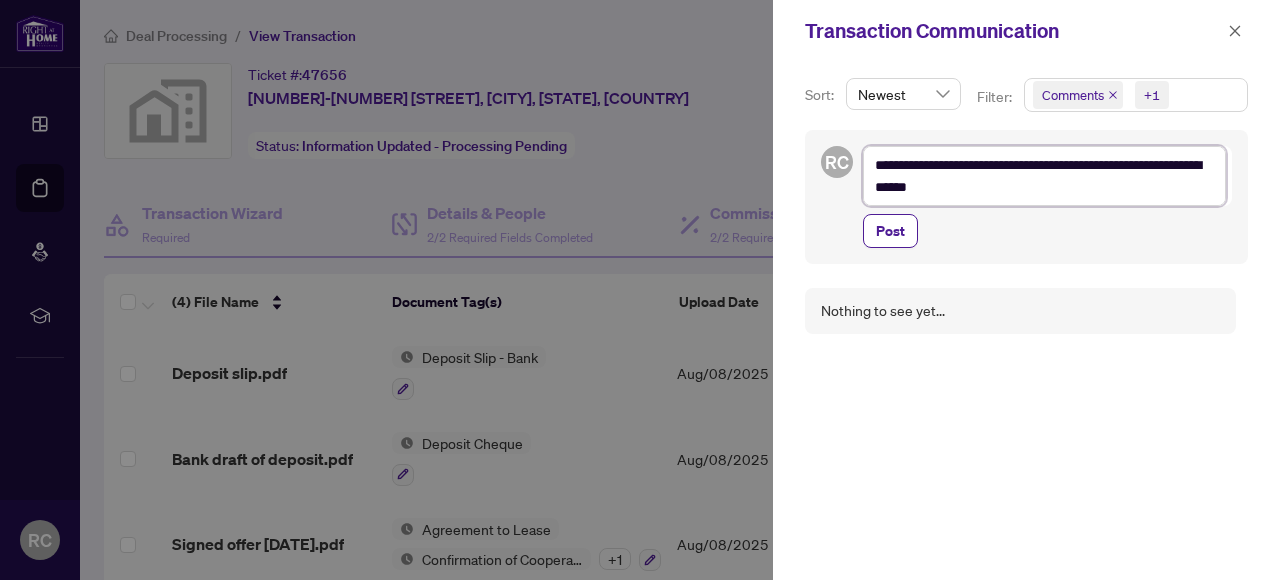type on "**********" 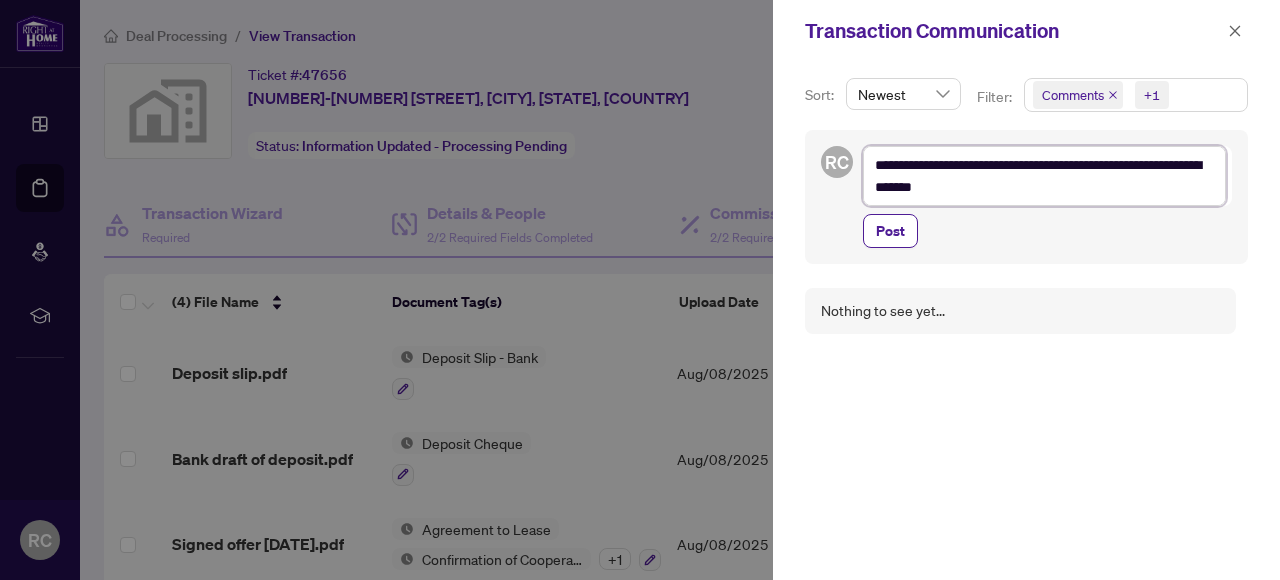 type on "**********" 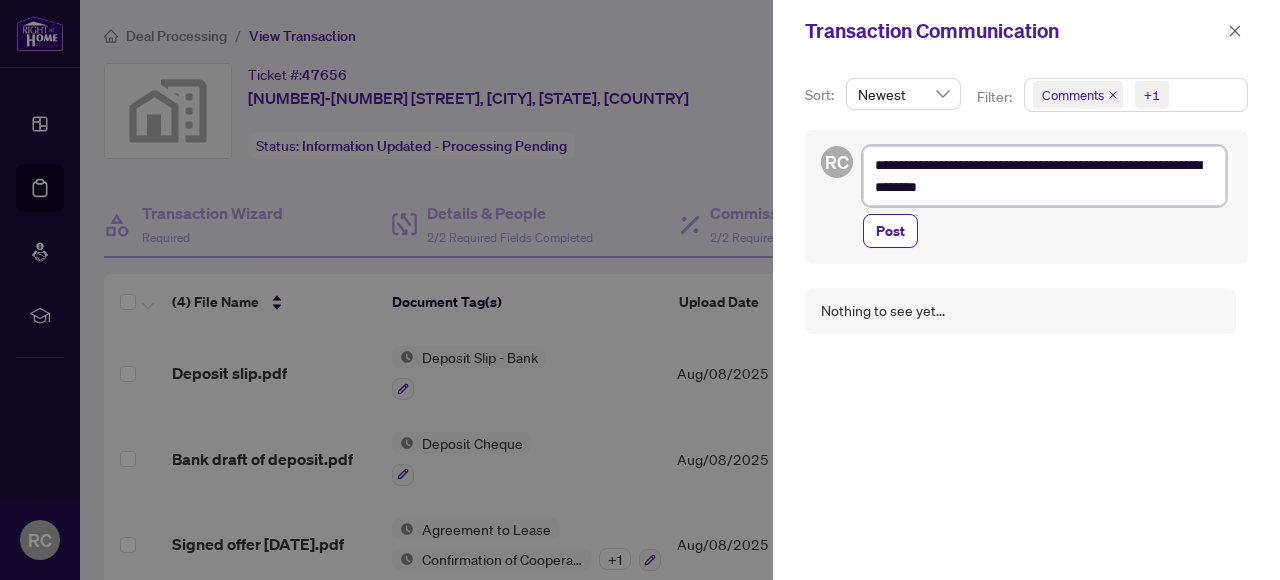 type on "**********" 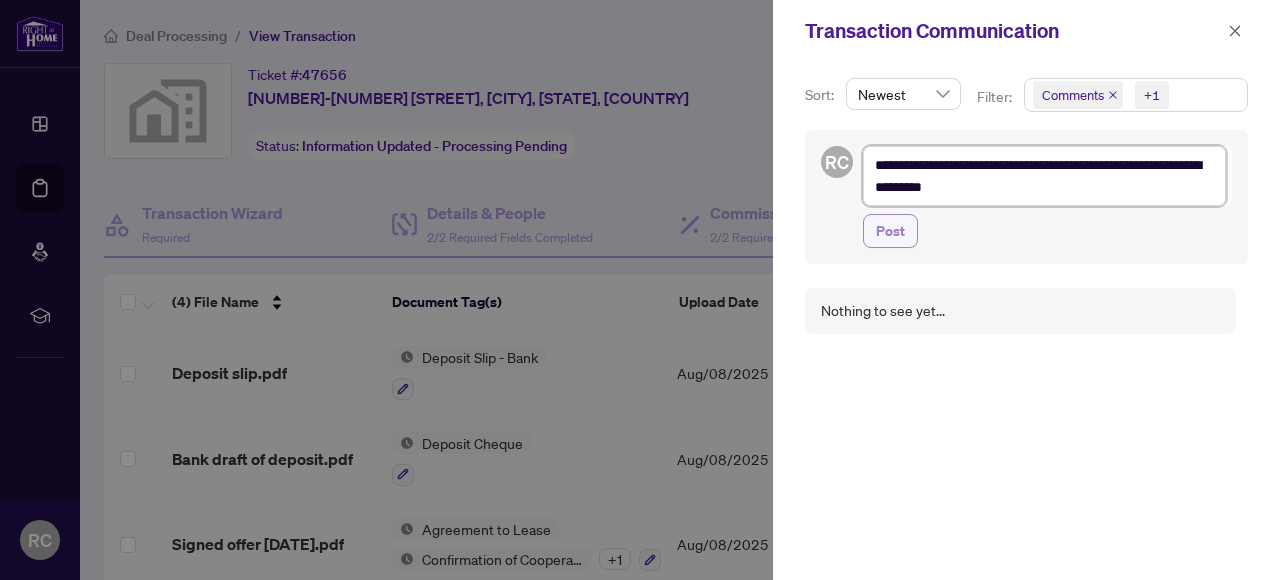 type on "**********" 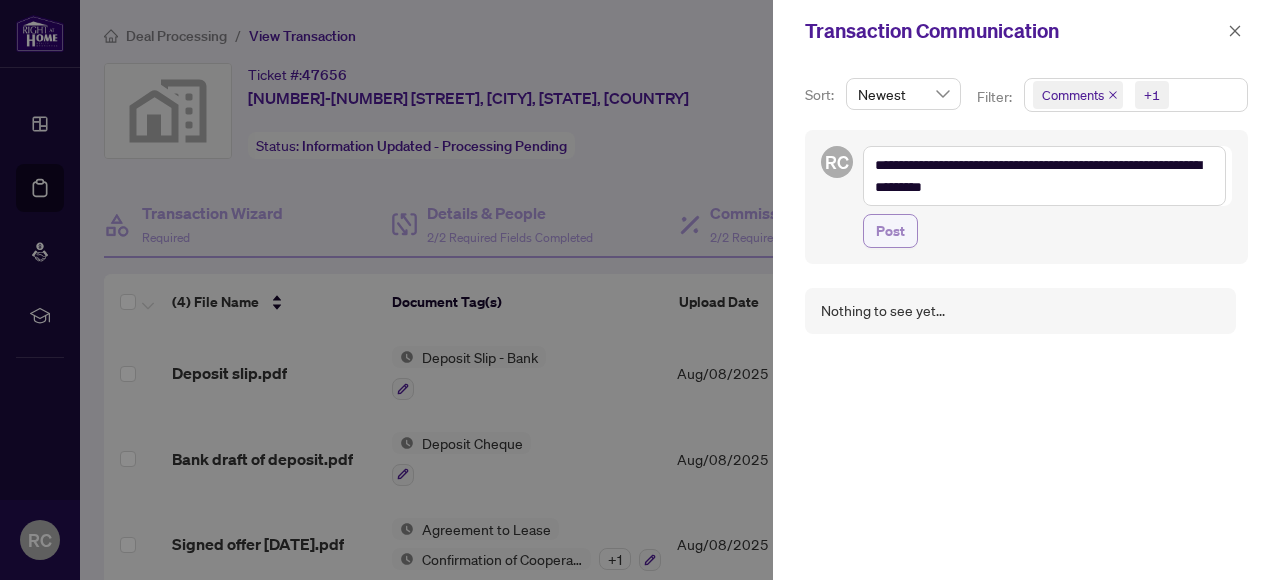 click on "Post" at bounding box center (890, 231) 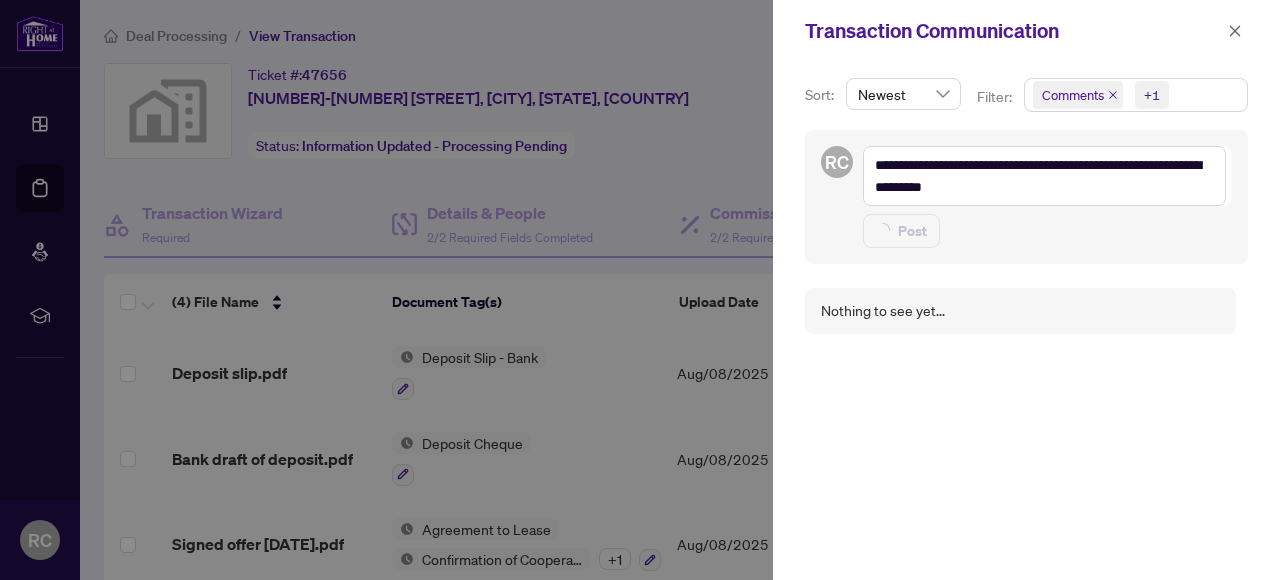 type 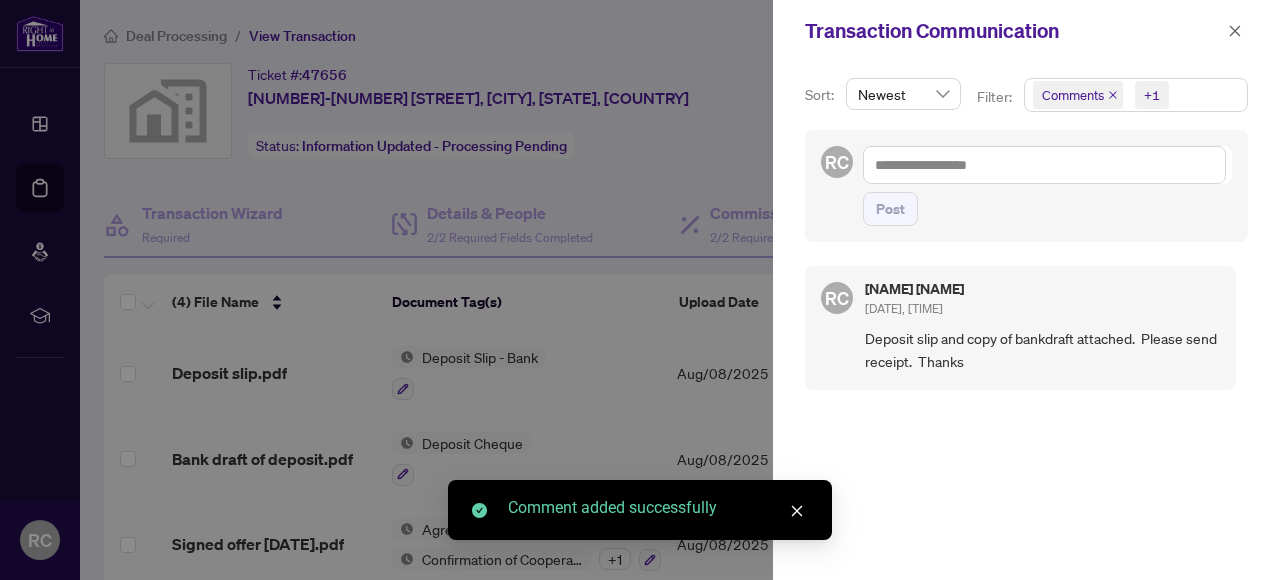 click 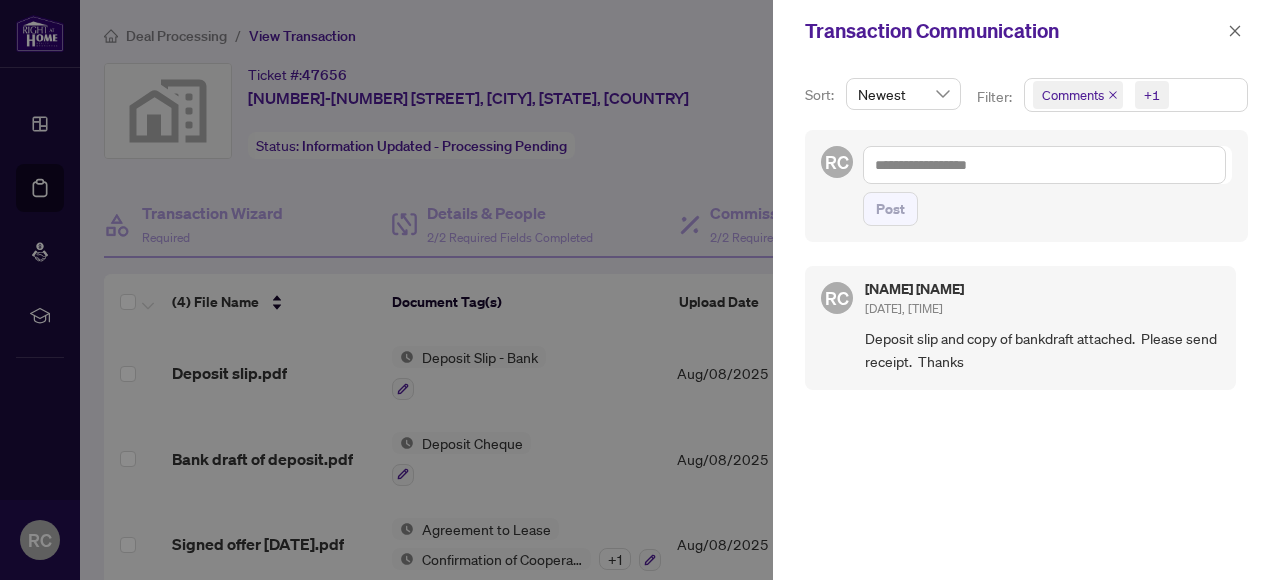click 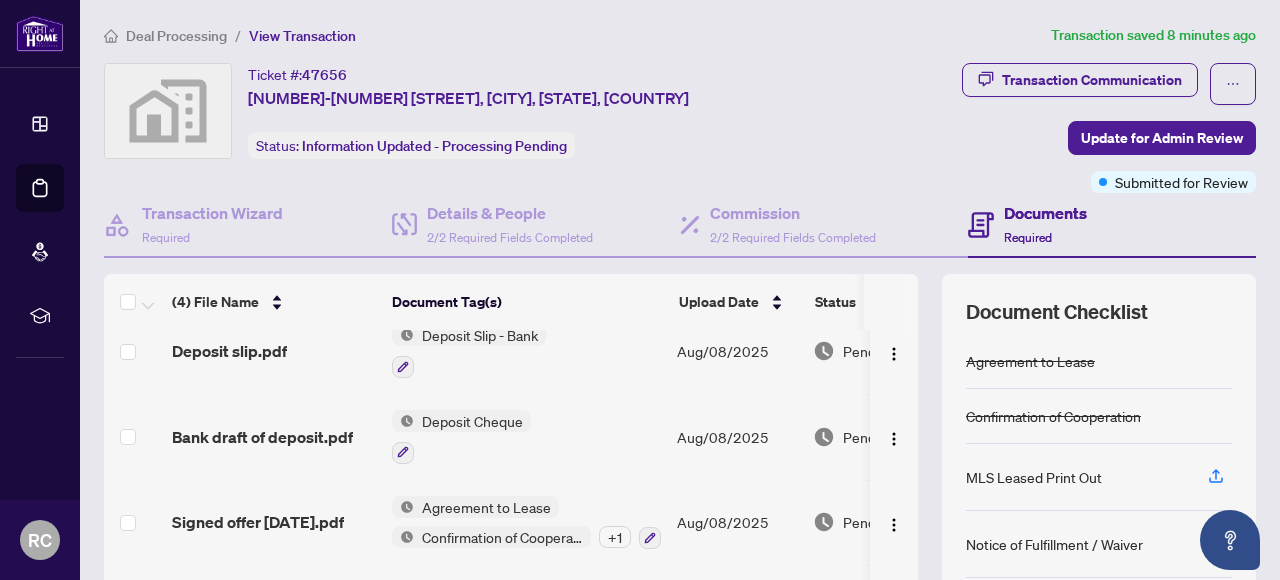 scroll, scrollTop: 44, scrollLeft: 0, axis: vertical 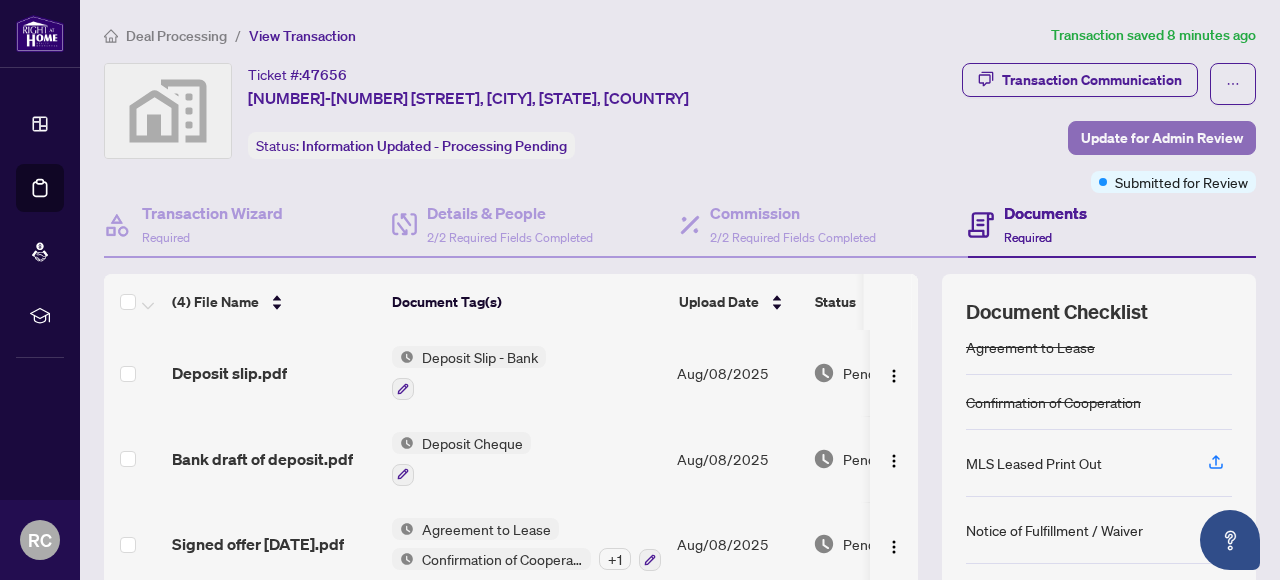 click on "Update for Admin Review" at bounding box center [1162, 138] 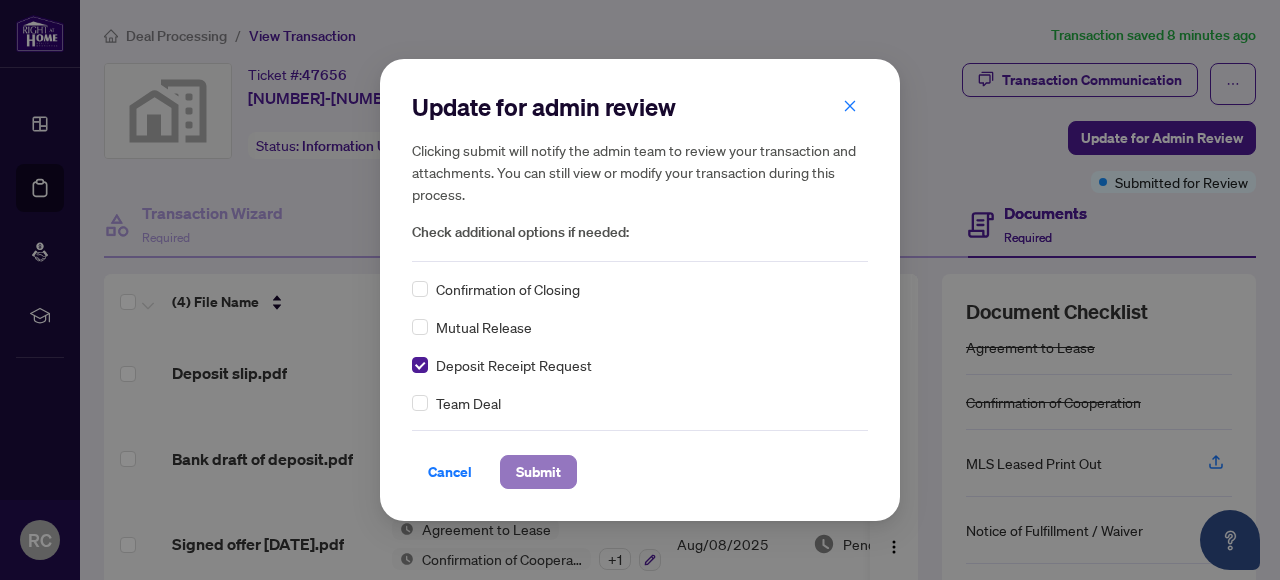 click on "Submit" at bounding box center (538, 472) 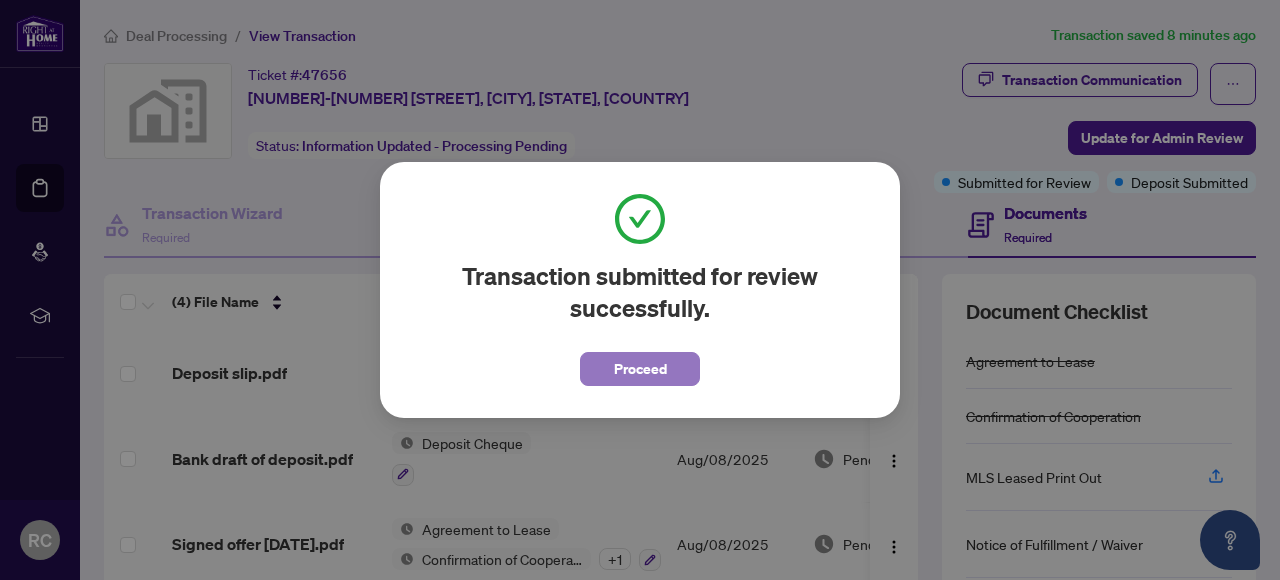 click on "Proceed" at bounding box center [640, 369] 